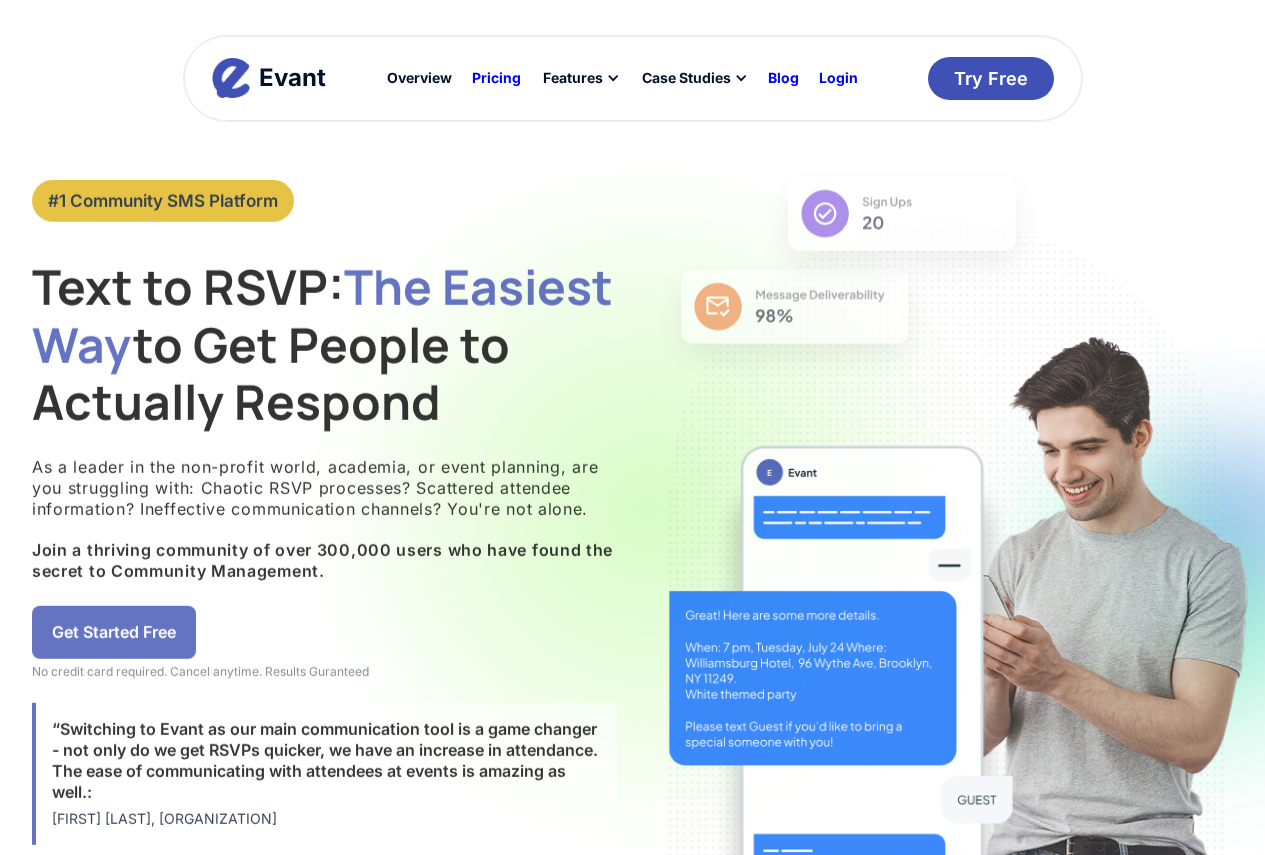scroll, scrollTop: 0, scrollLeft: 0, axis: both 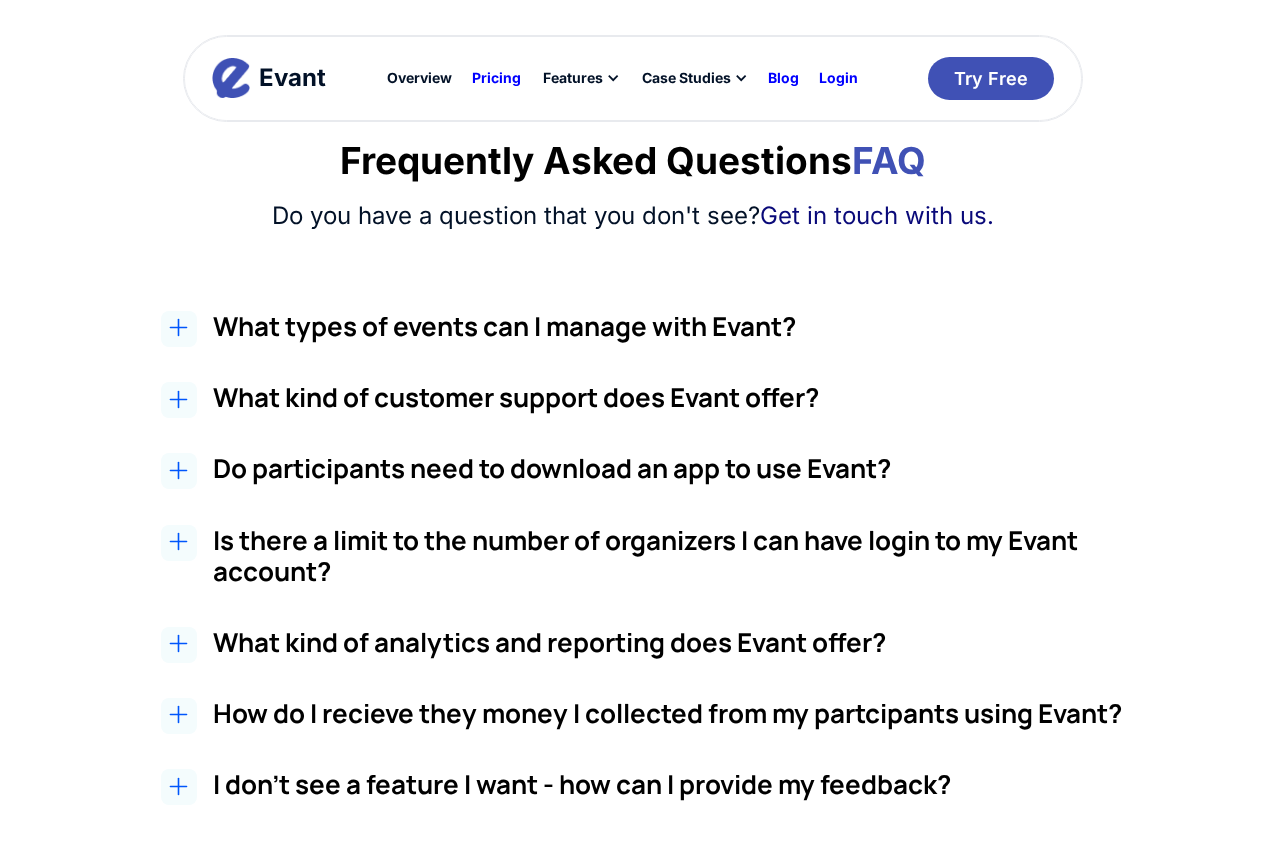 click on "What types of events can I manage with Evant?" at bounding box center [680, 326] 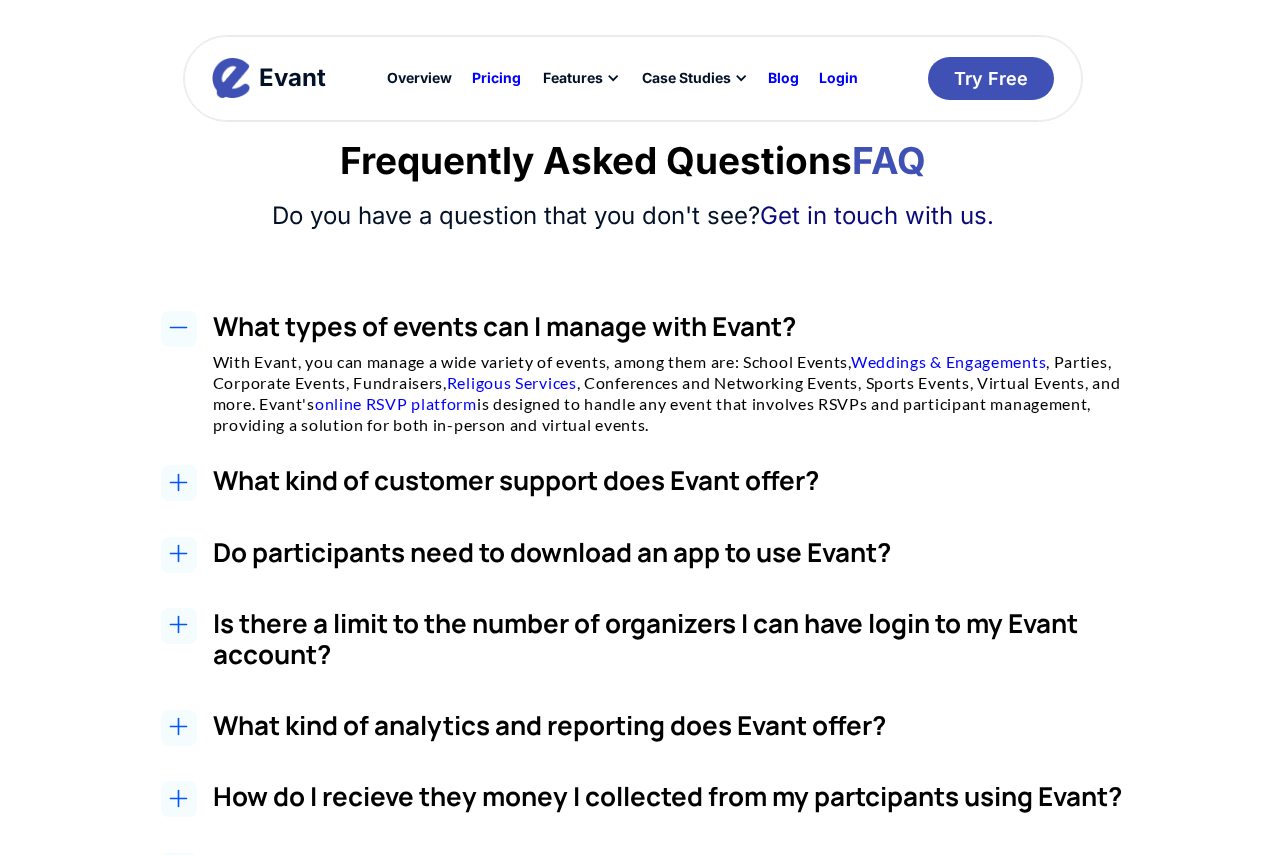 click on "What types of events can I manage with Evant?" at bounding box center (680, 326) 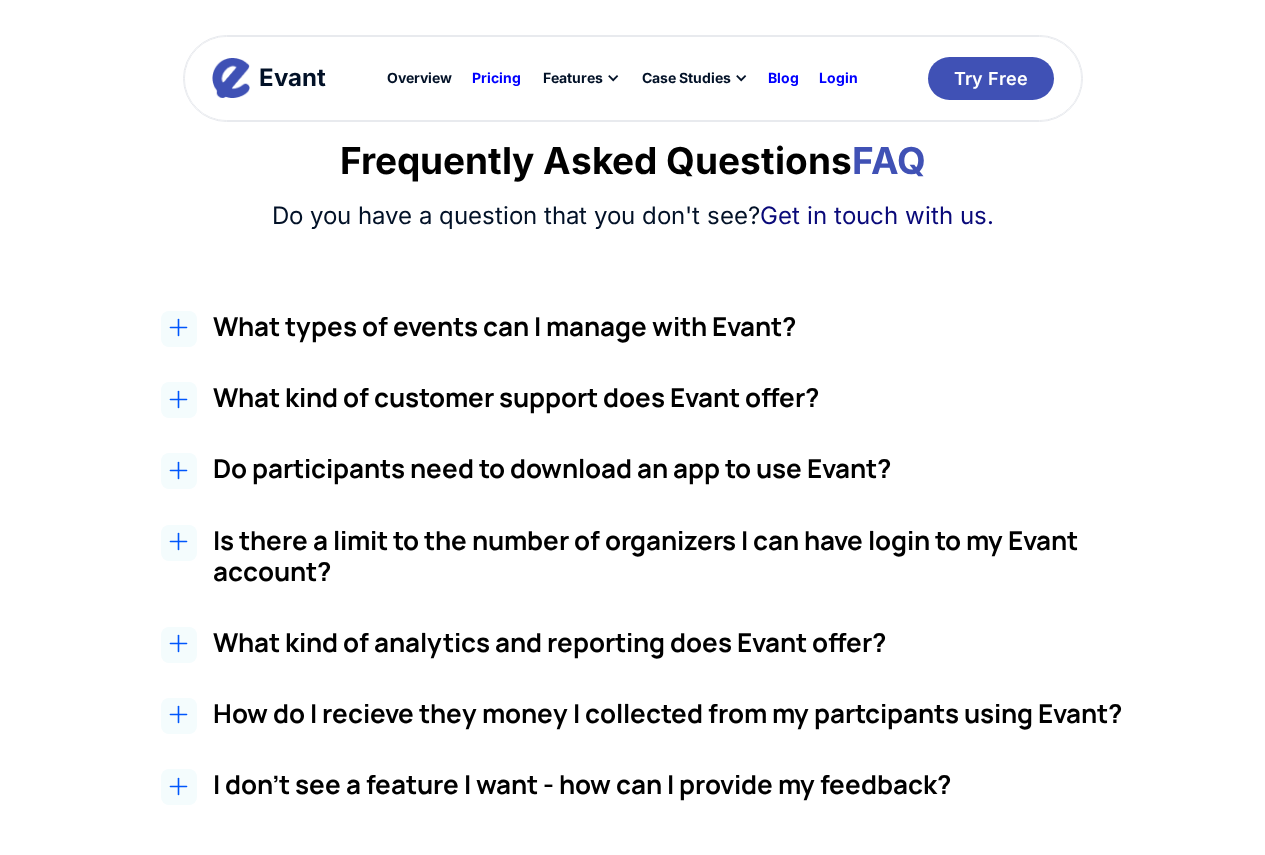 click on "Do participants need to download an app to use Evant?" at bounding box center (680, 468) 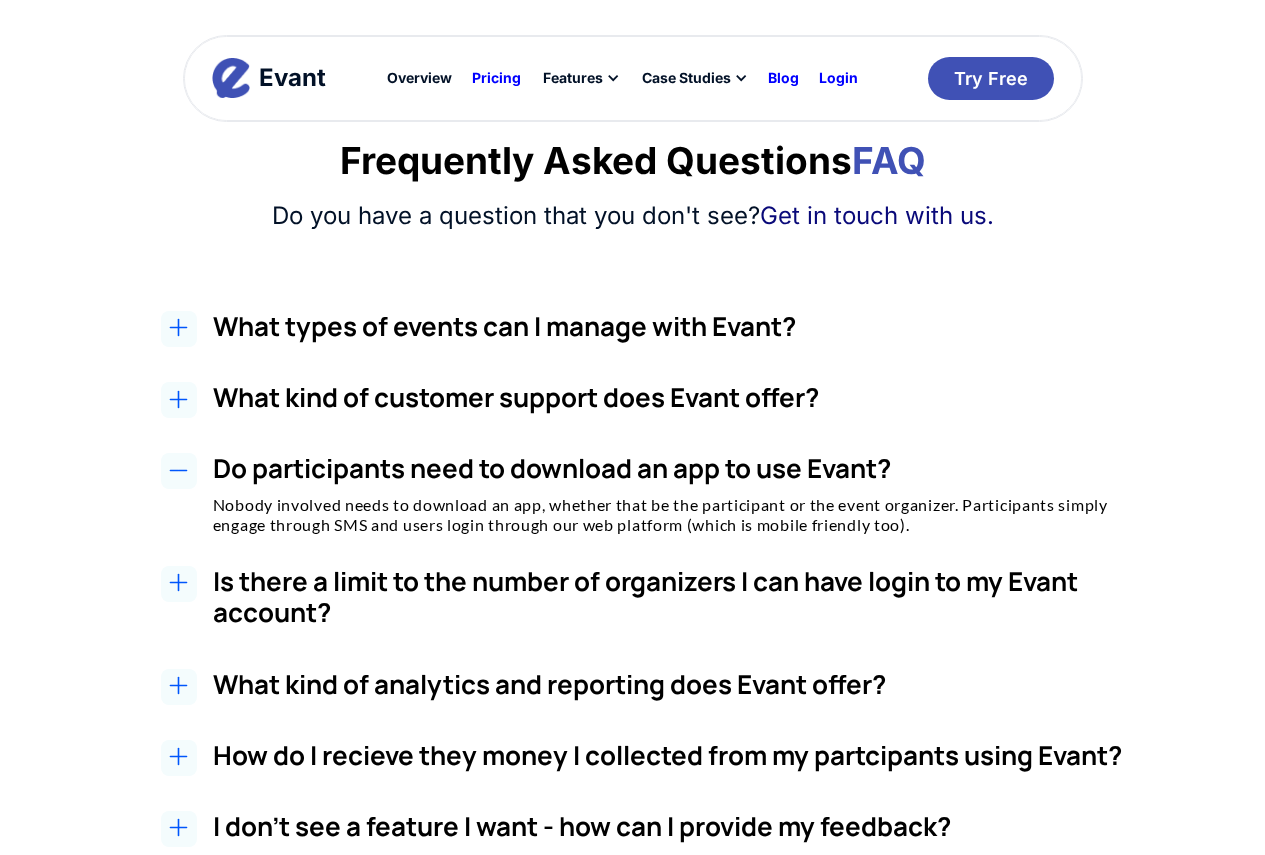 click on "Do participants need to download an app to use Evant?" at bounding box center [680, 468] 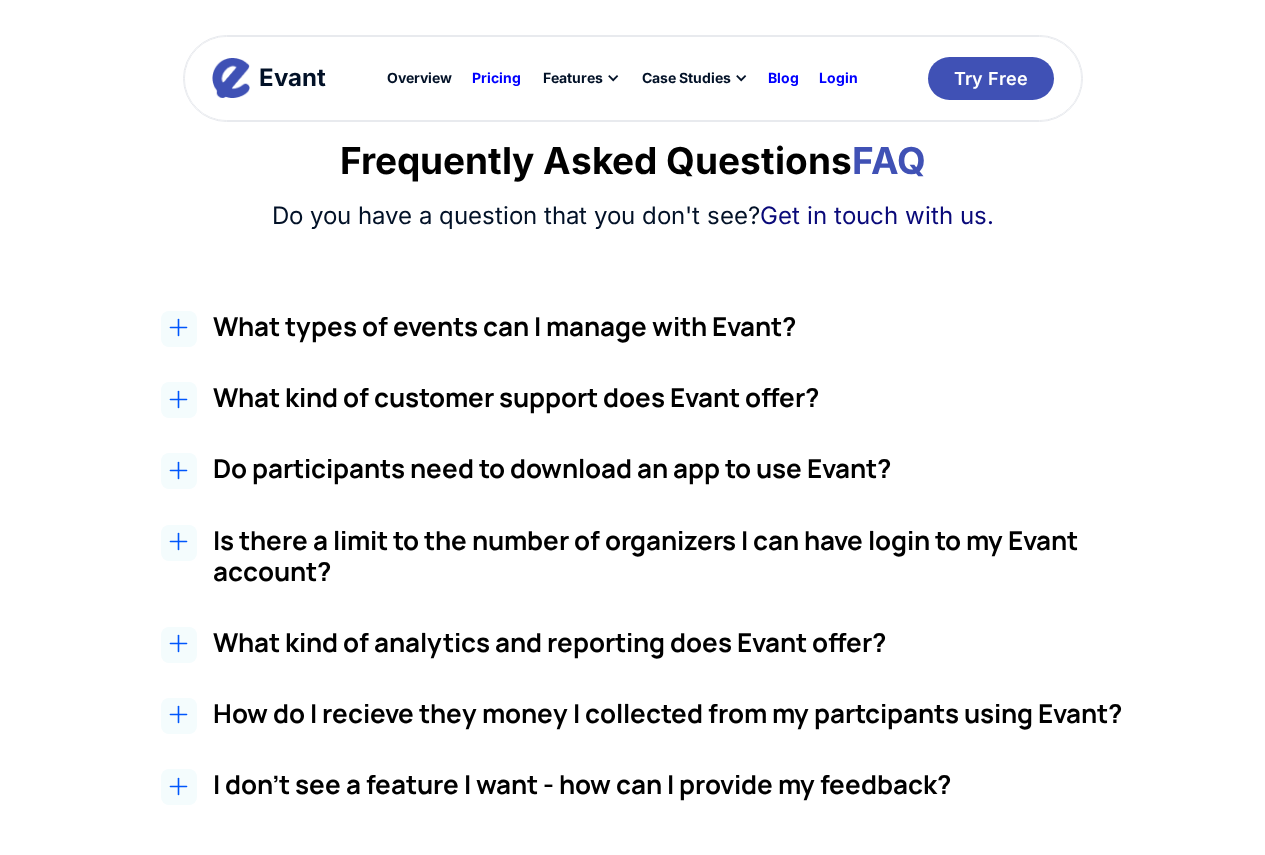 click on "Is there a limit to the number of organizers I can have login to my Evant account?" at bounding box center (680, 556) 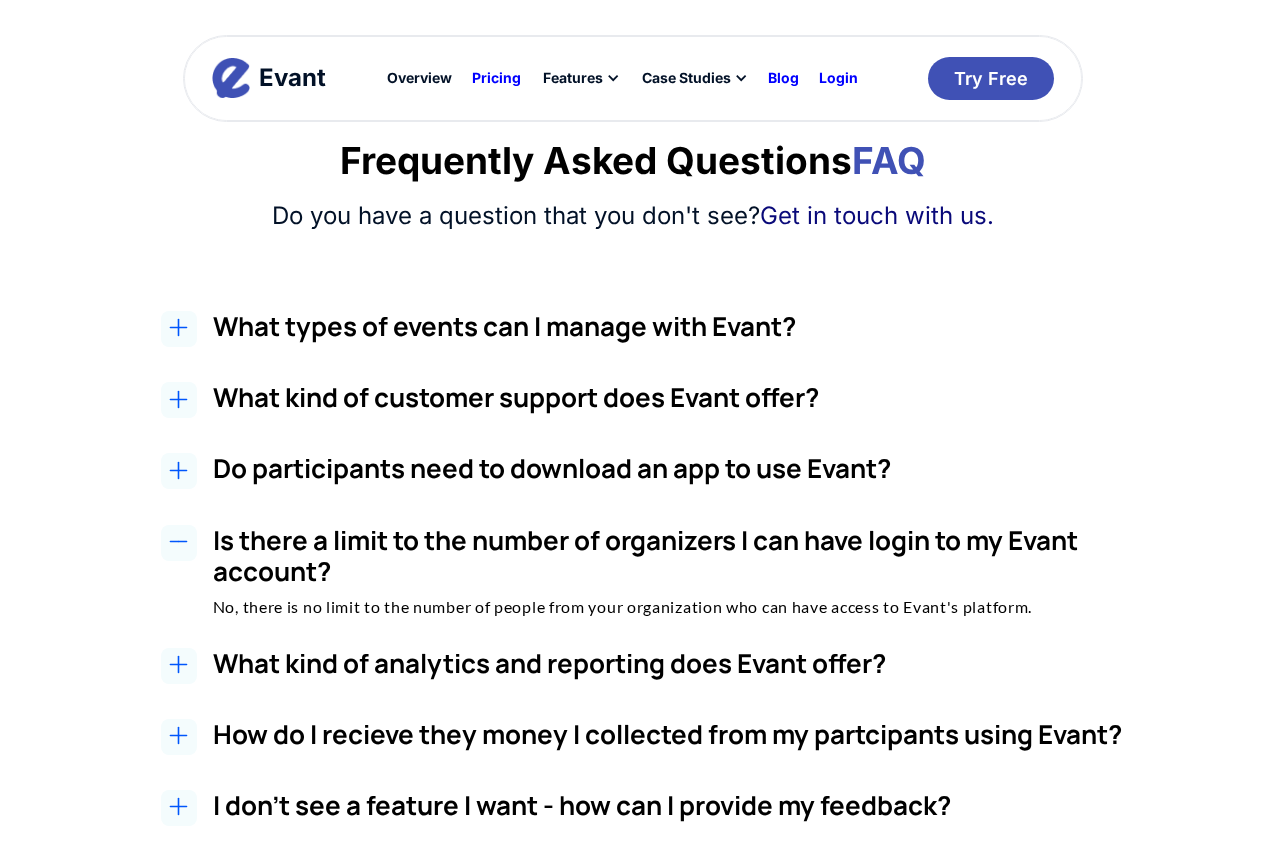 click on "Is there a limit to the number of organizers I can have login to my Evant account?" at bounding box center (680, 556) 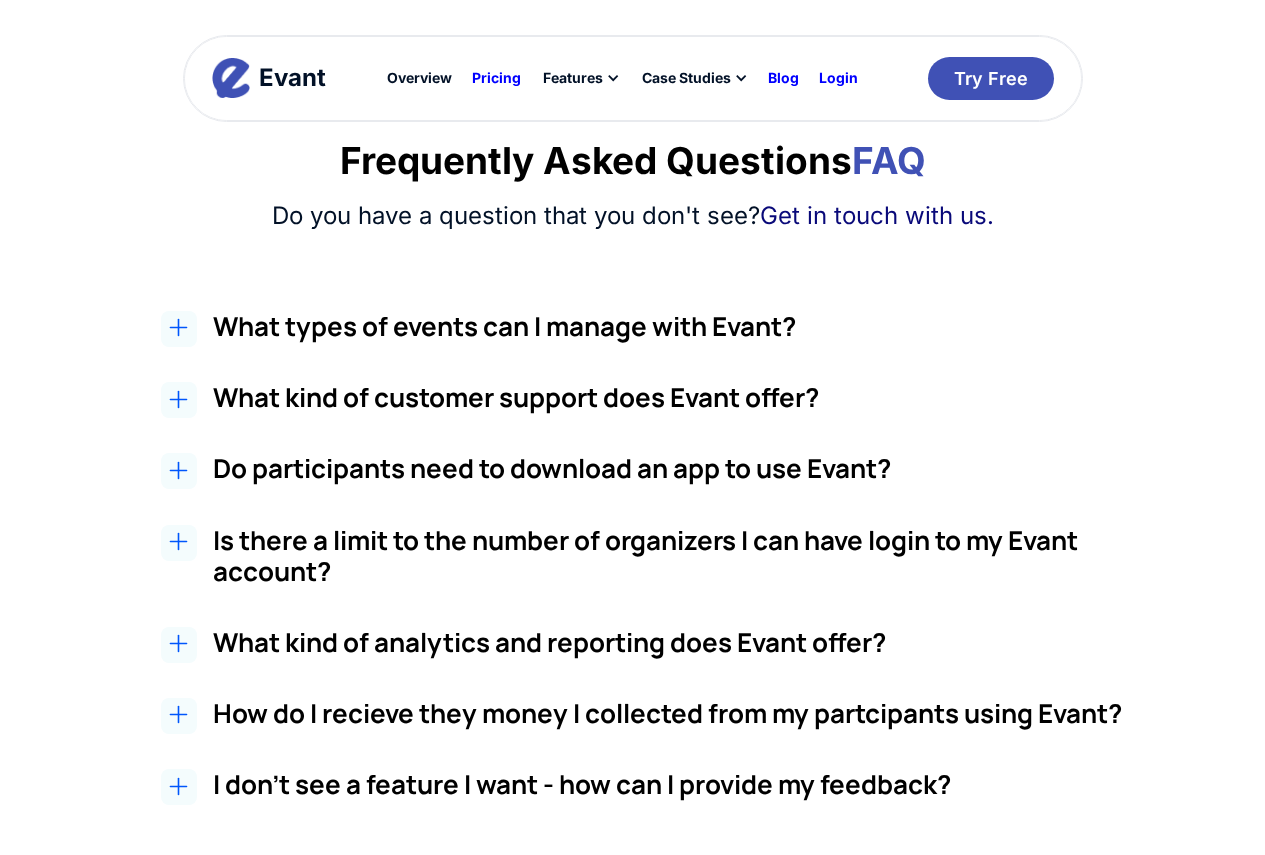 click on "What kind of analytics and reporting does Evant offer?" at bounding box center (680, 642) 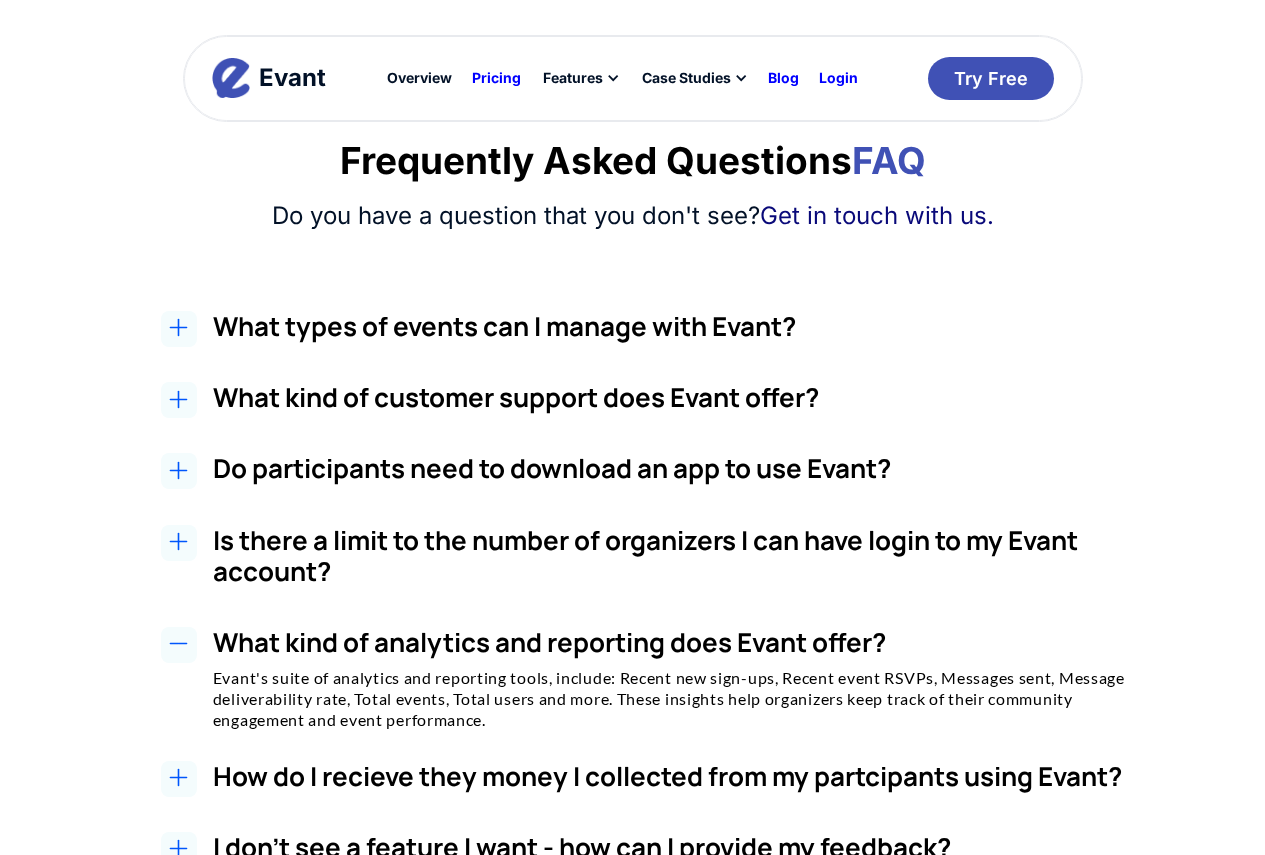 click on "What kind of analytics and reporting does Evant offer?" at bounding box center [680, 642] 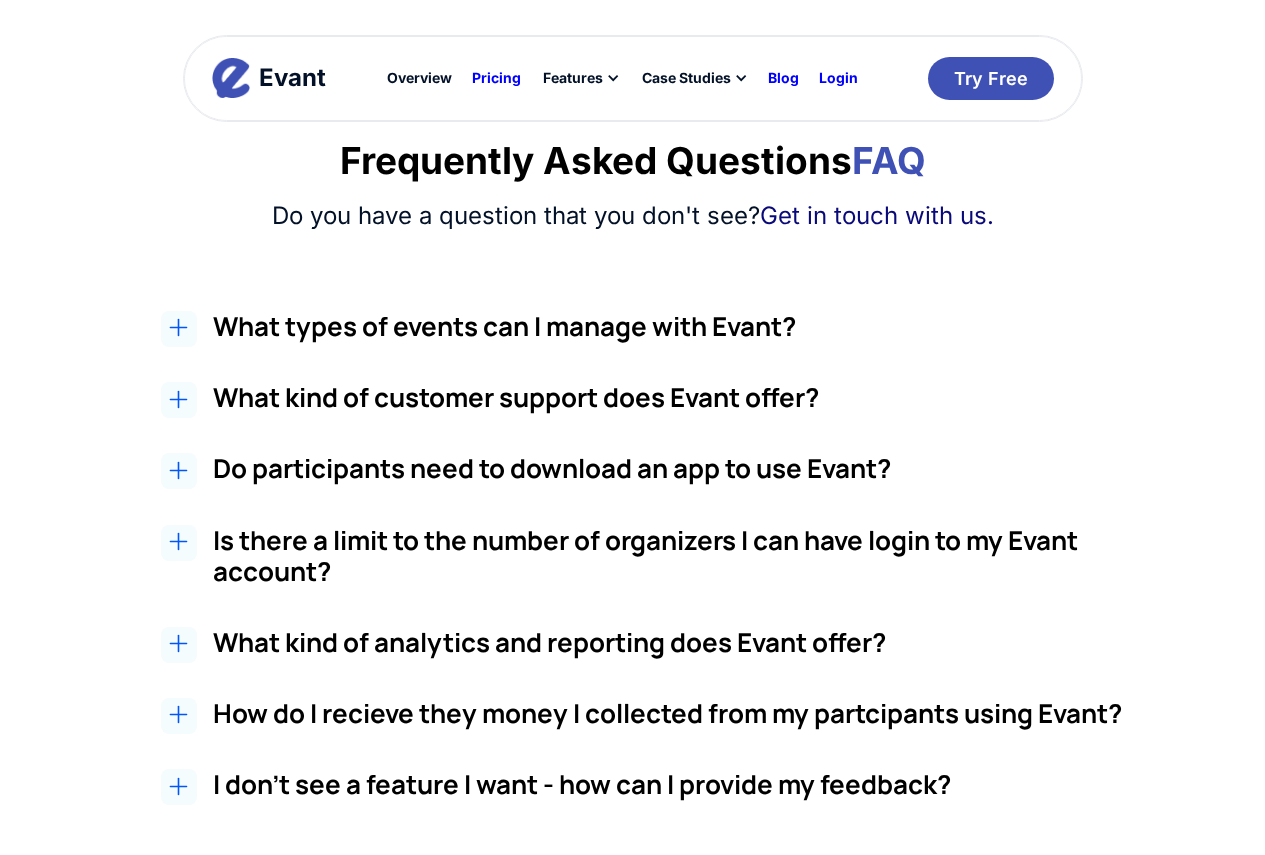 click on "How do I recieve they money I collected from my partcipants using Evant?" at bounding box center [680, 713] 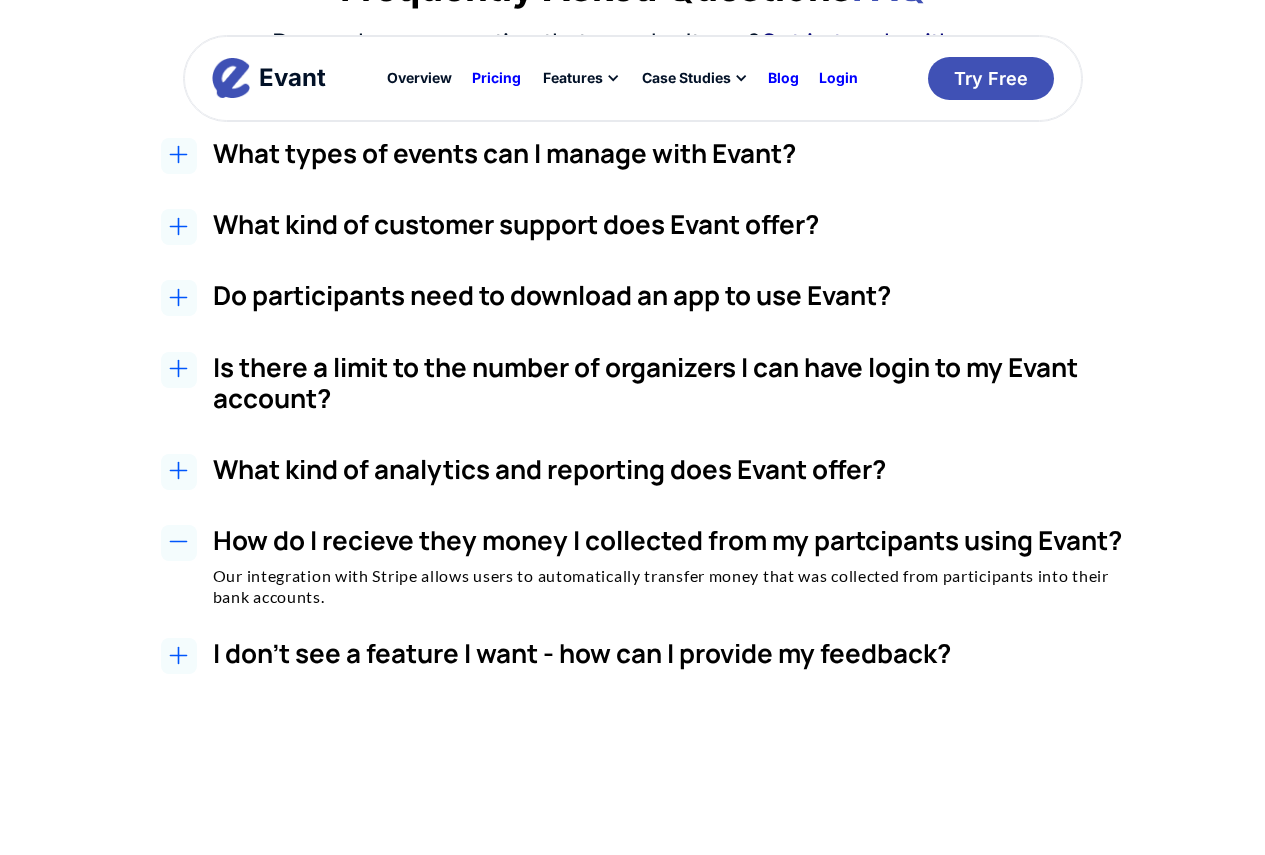 scroll, scrollTop: 3400, scrollLeft: 0, axis: vertical 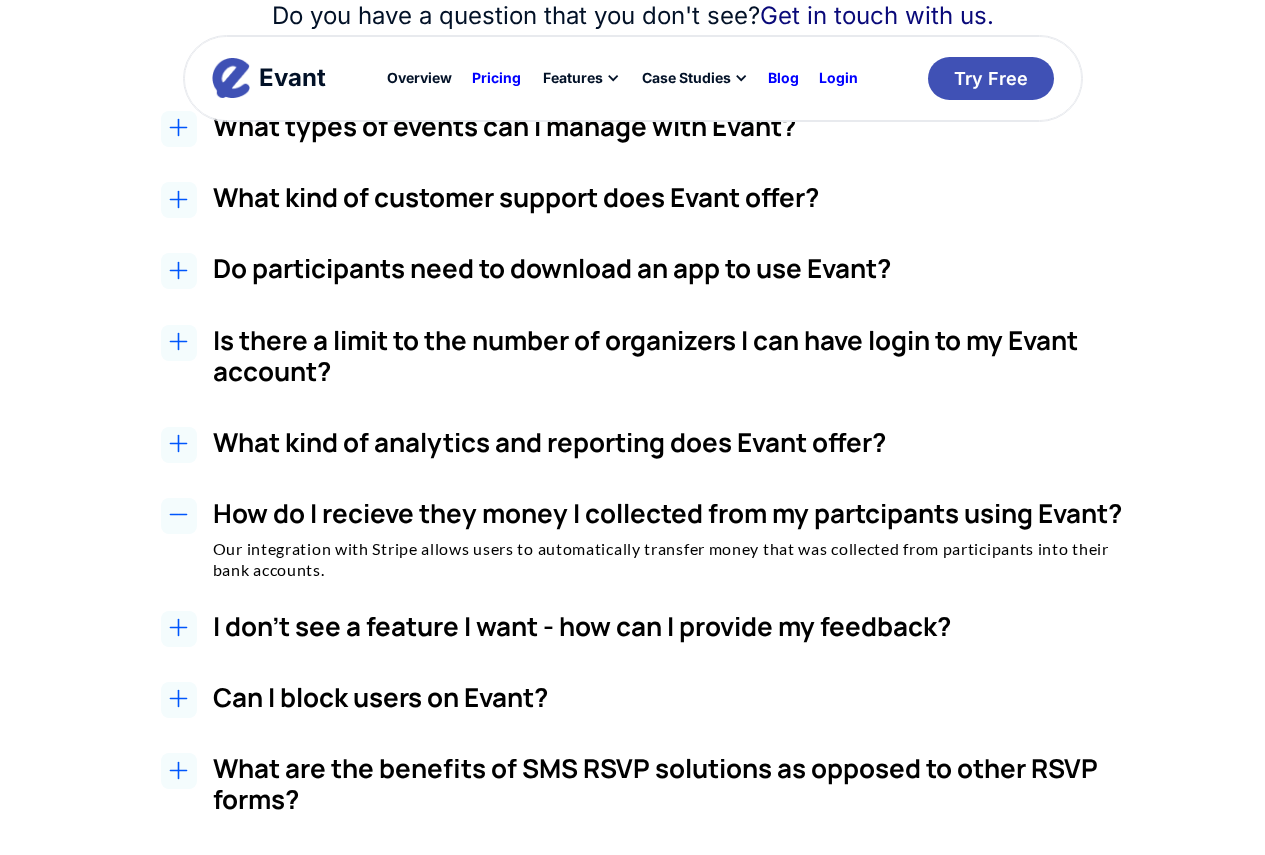 click on "How do I recieve they money I collected from my partcipants using Evant?" at bounding box center (680, 513) 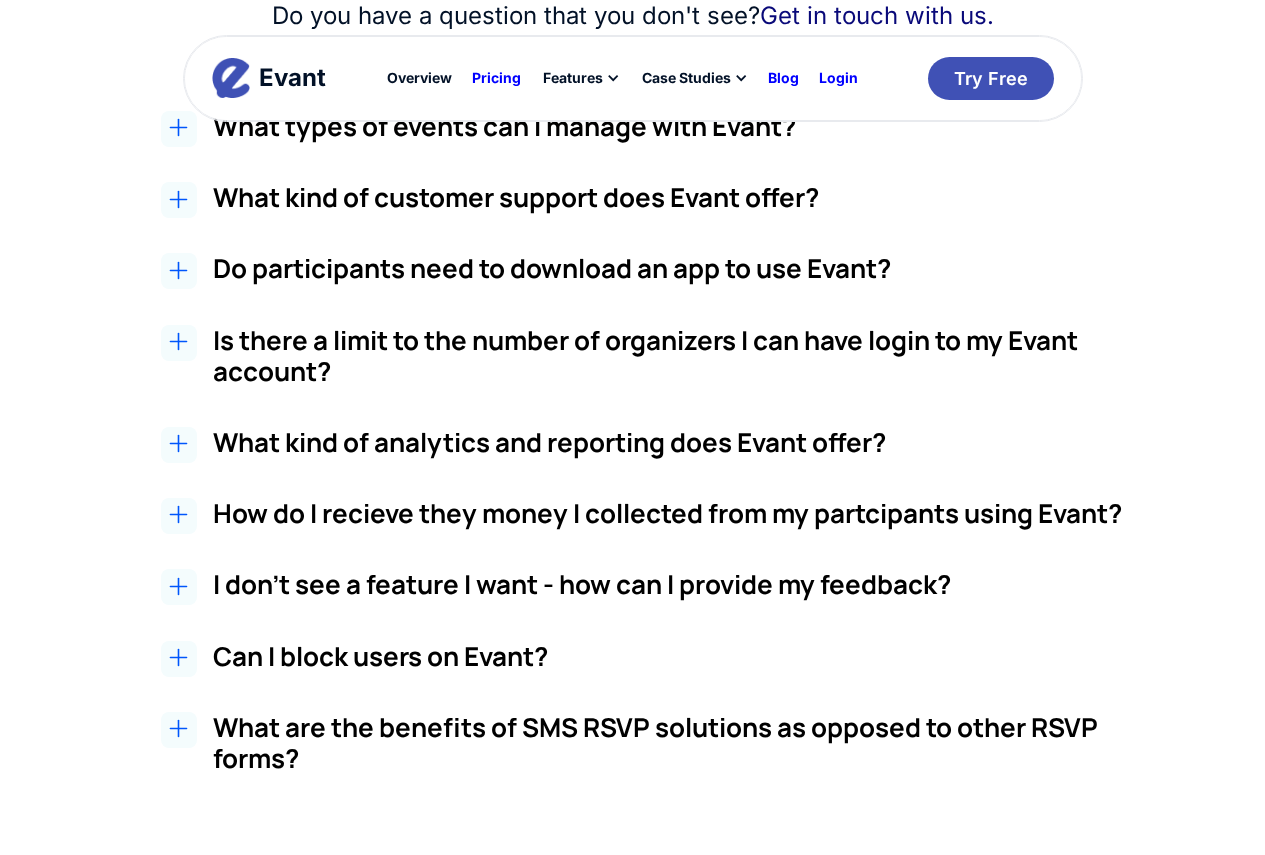 click on "What kind of customer support does Evant offer?" at bounding box center (680, 197) 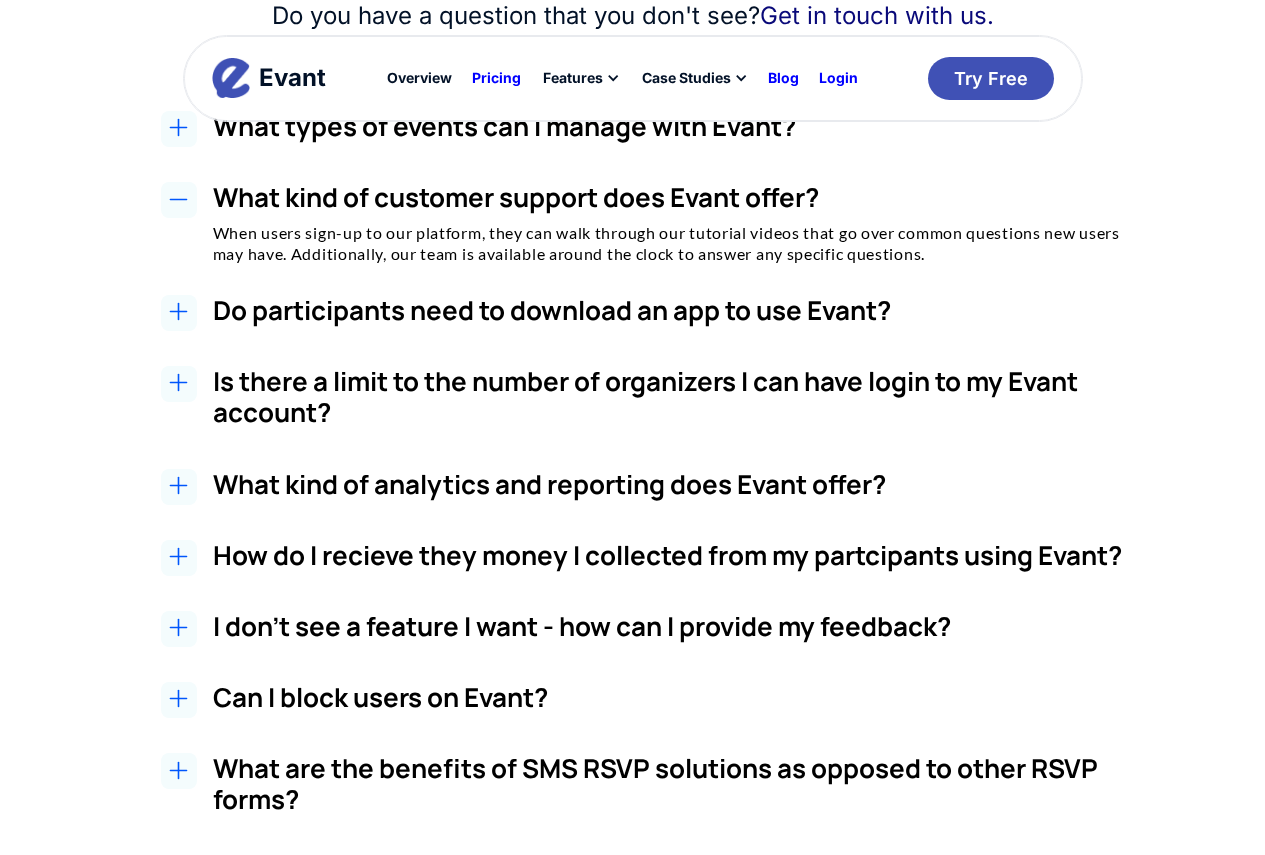 click on "What kind of customer support does Evant offer?" at bounding box center [680, 197] 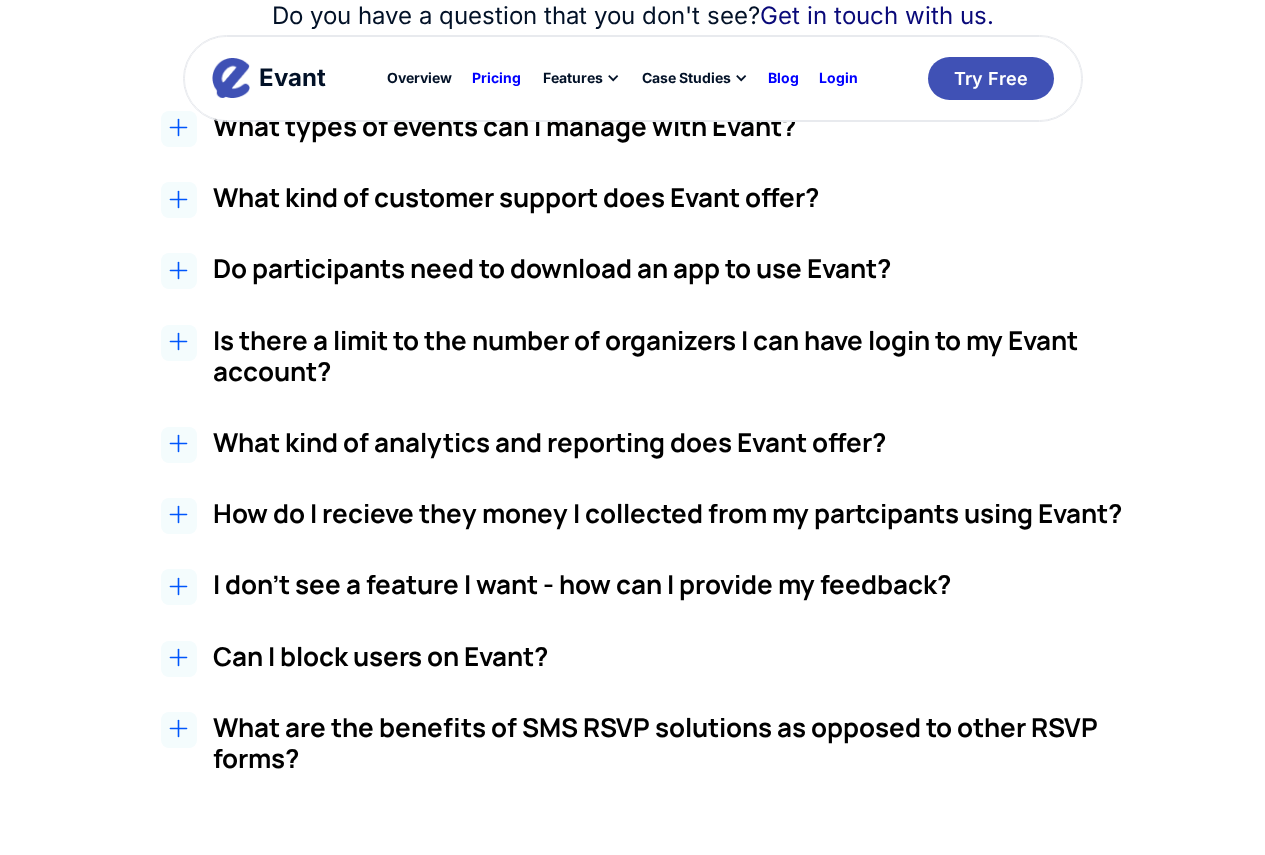 click on "What kind of customer support does Evant offer?" at bounding box center (680, 197) 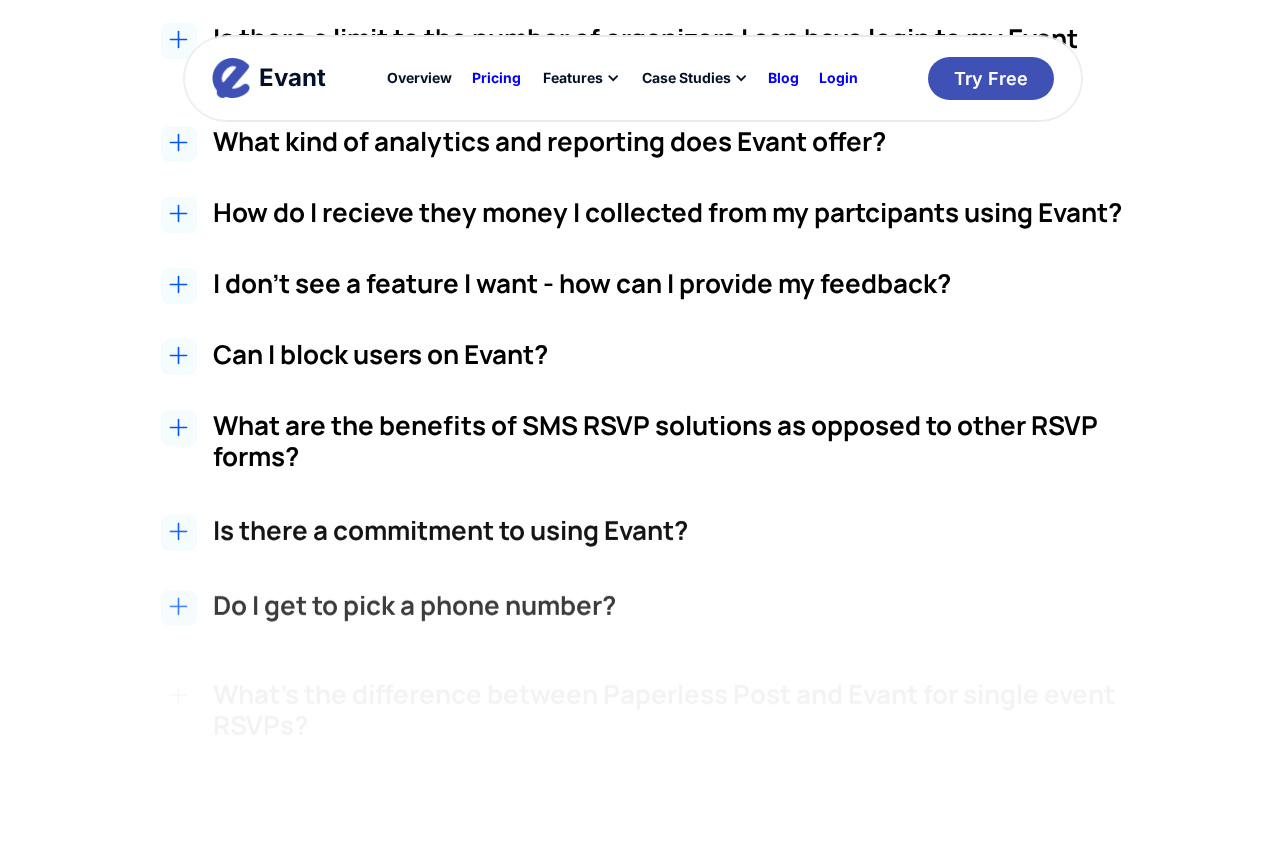 scroll, scrollTop: 3800, scrollLeft: 0, axis: vertical 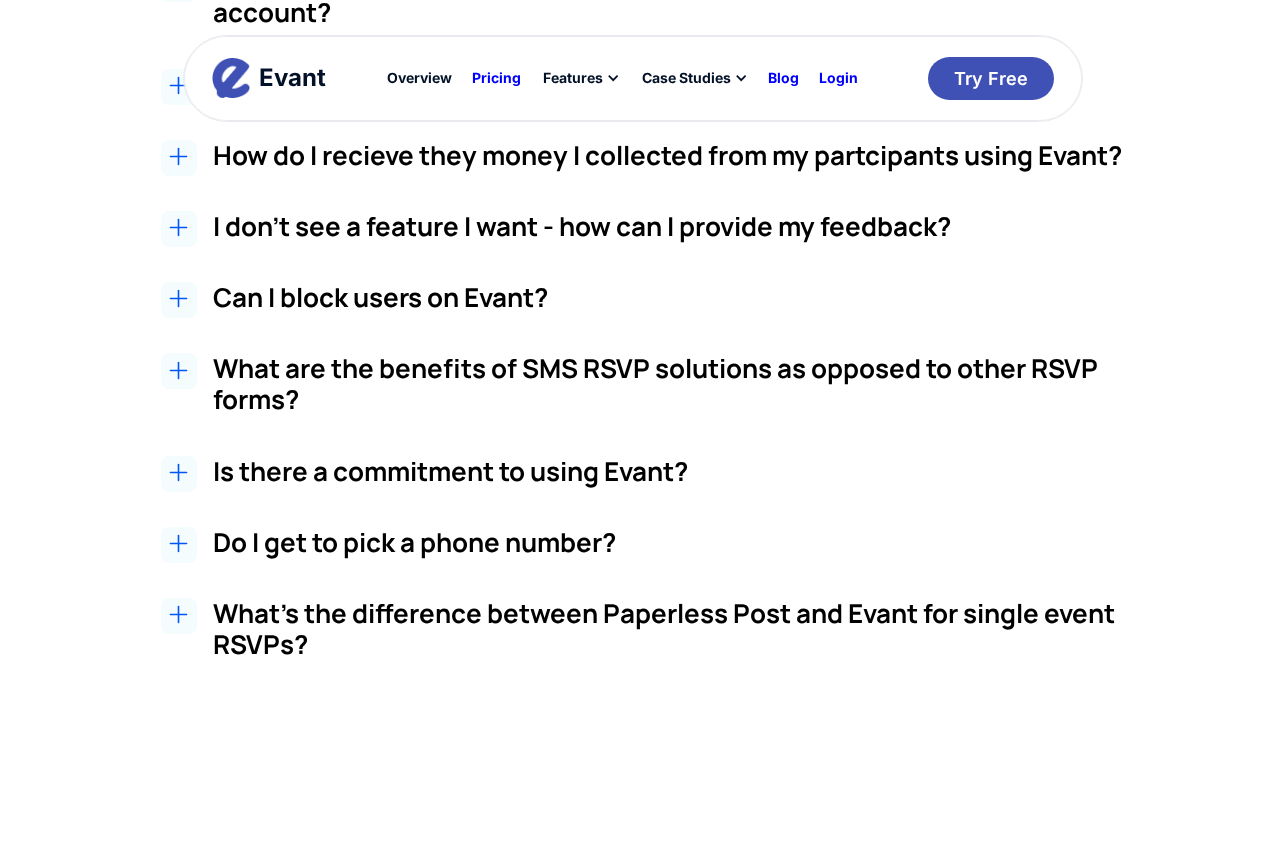 click on "What are the benefits of SMS RSVP solutions as opposed to other RSVP forms?" at bounding box center [680, 384] 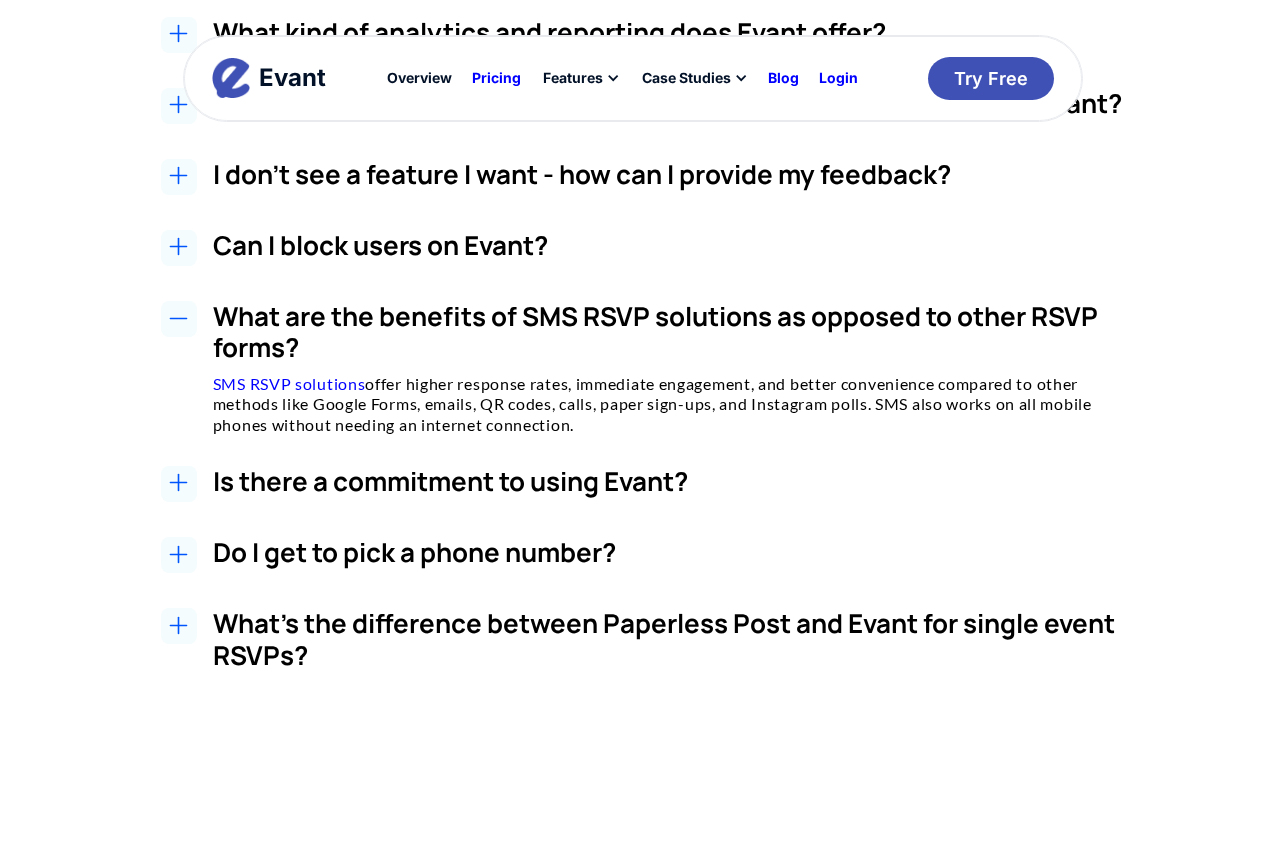 scroll, scrollTop: 3900, scrollLeft: 0, axis: vertical 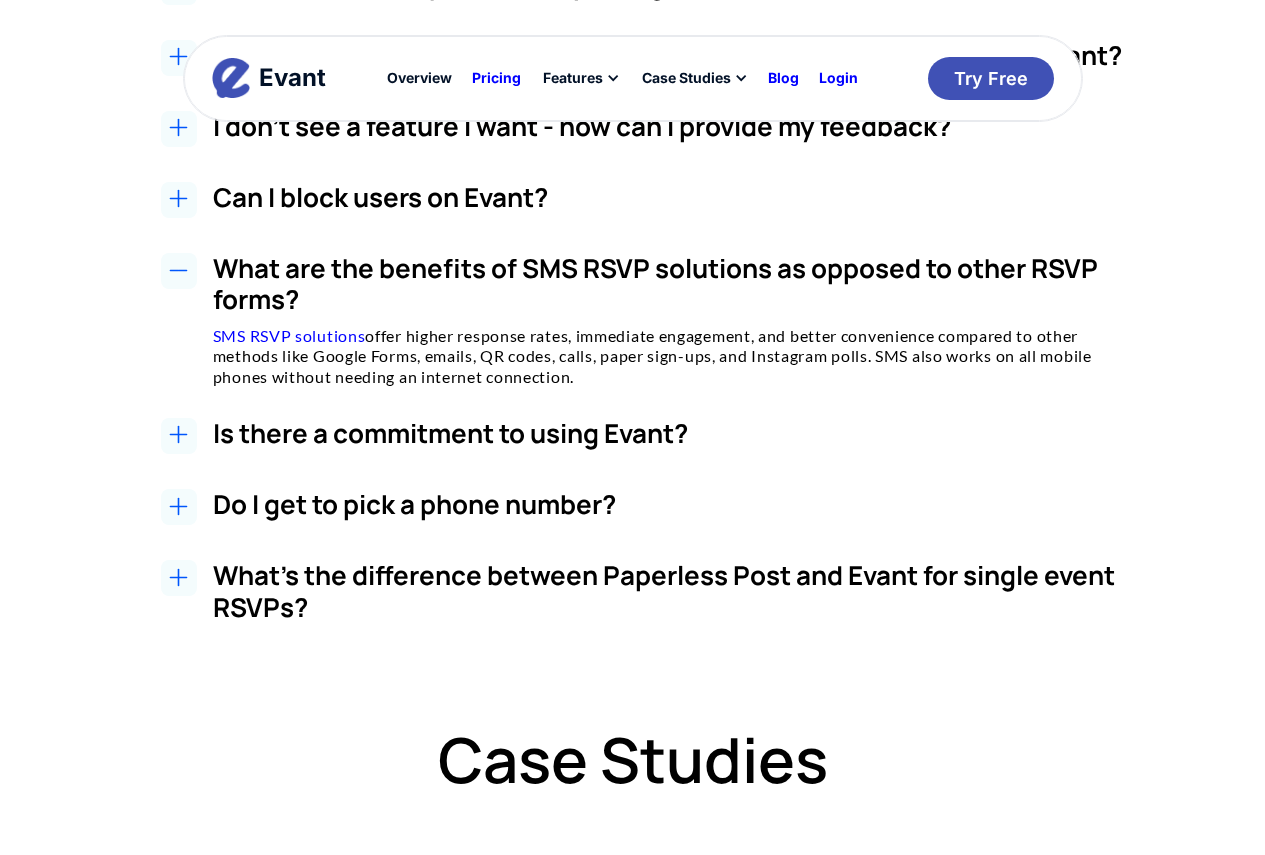 click on "Is there a commitment to using Evant?" at bounding box center (680, 433) 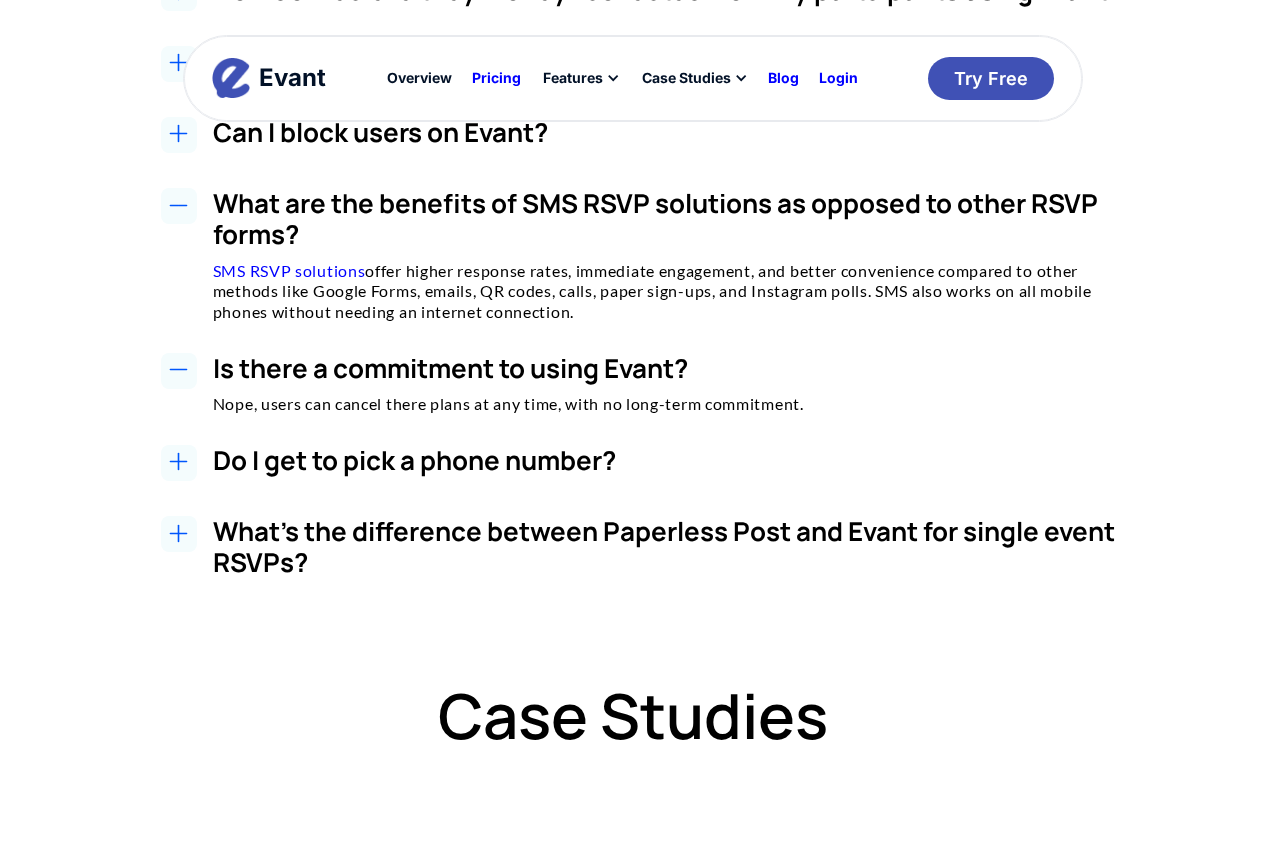 scroll, scrollTop: 4000, scrollLeft: 0, axis: vertical 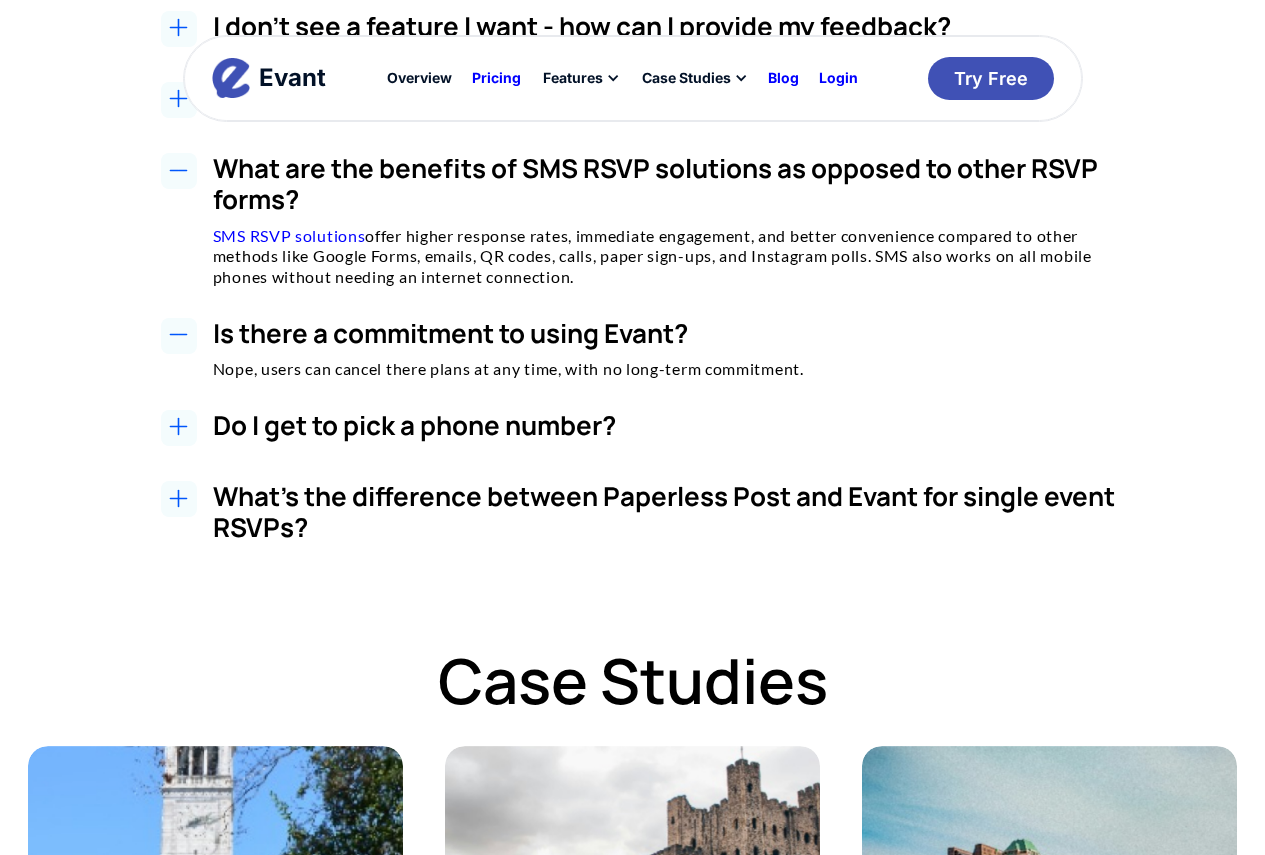 click on "Do I get to pick a phone number?" at bounding box center (680, 425) 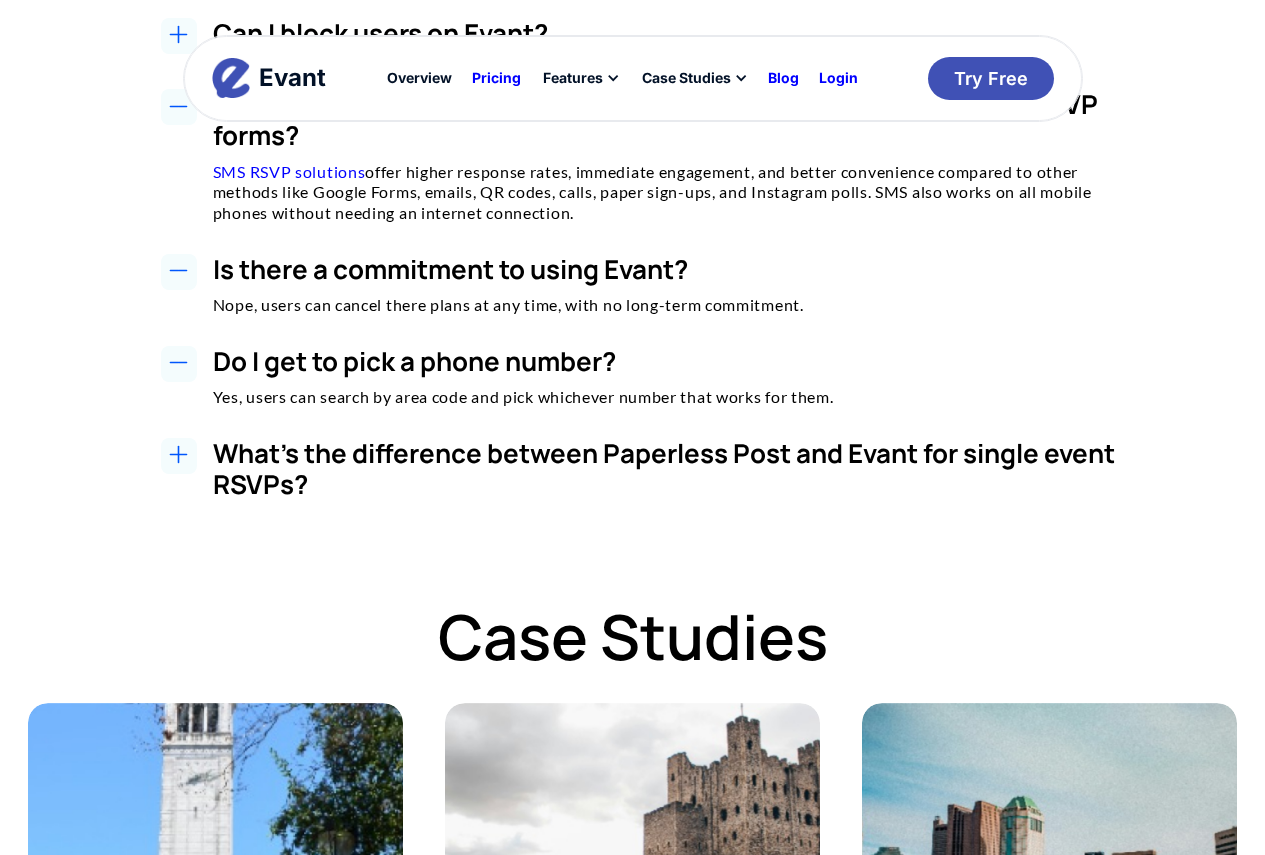 scroll, scrollTop: 4100, scrollLeft: 0, axis: vertical 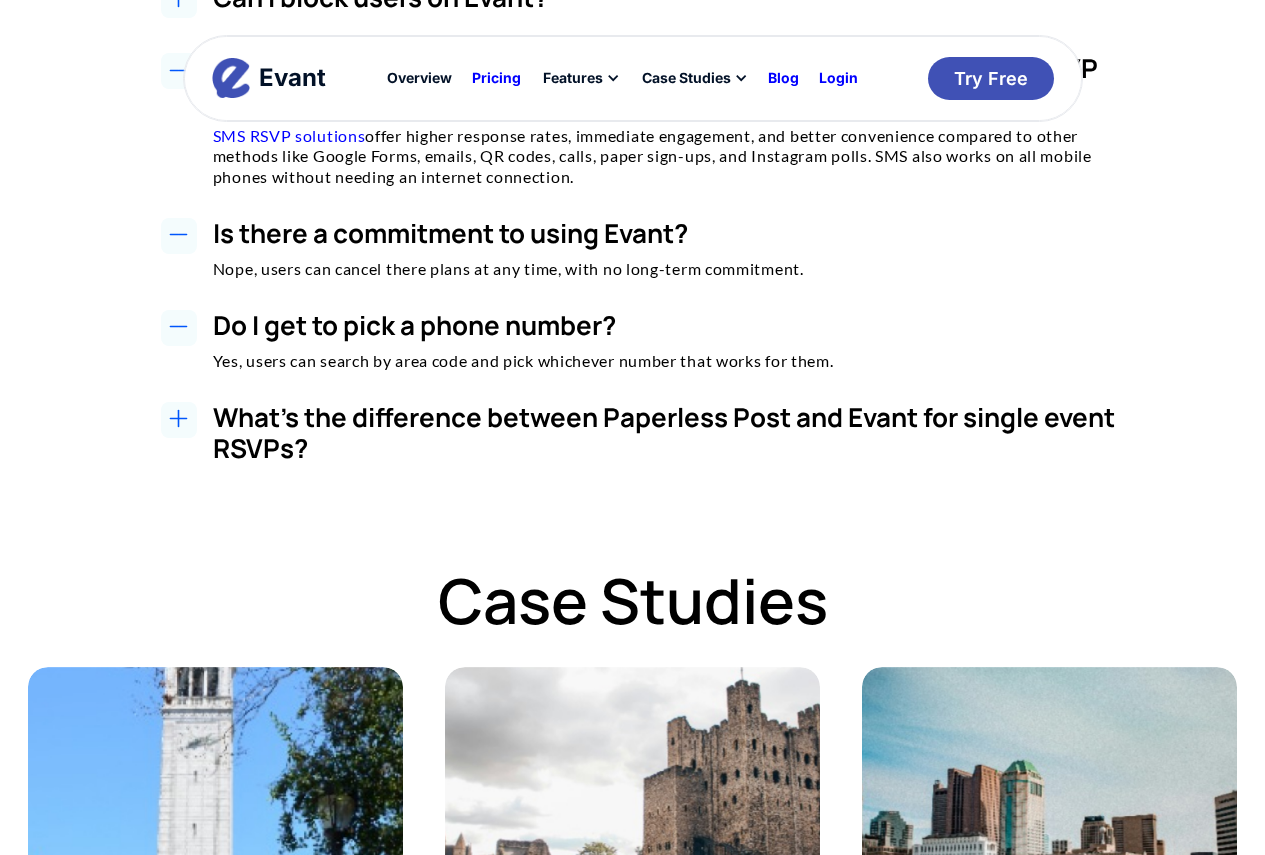 click on "What's the difference between Paperless Post and Evant for single event RSVPs?" at bounding box center [680, 433] 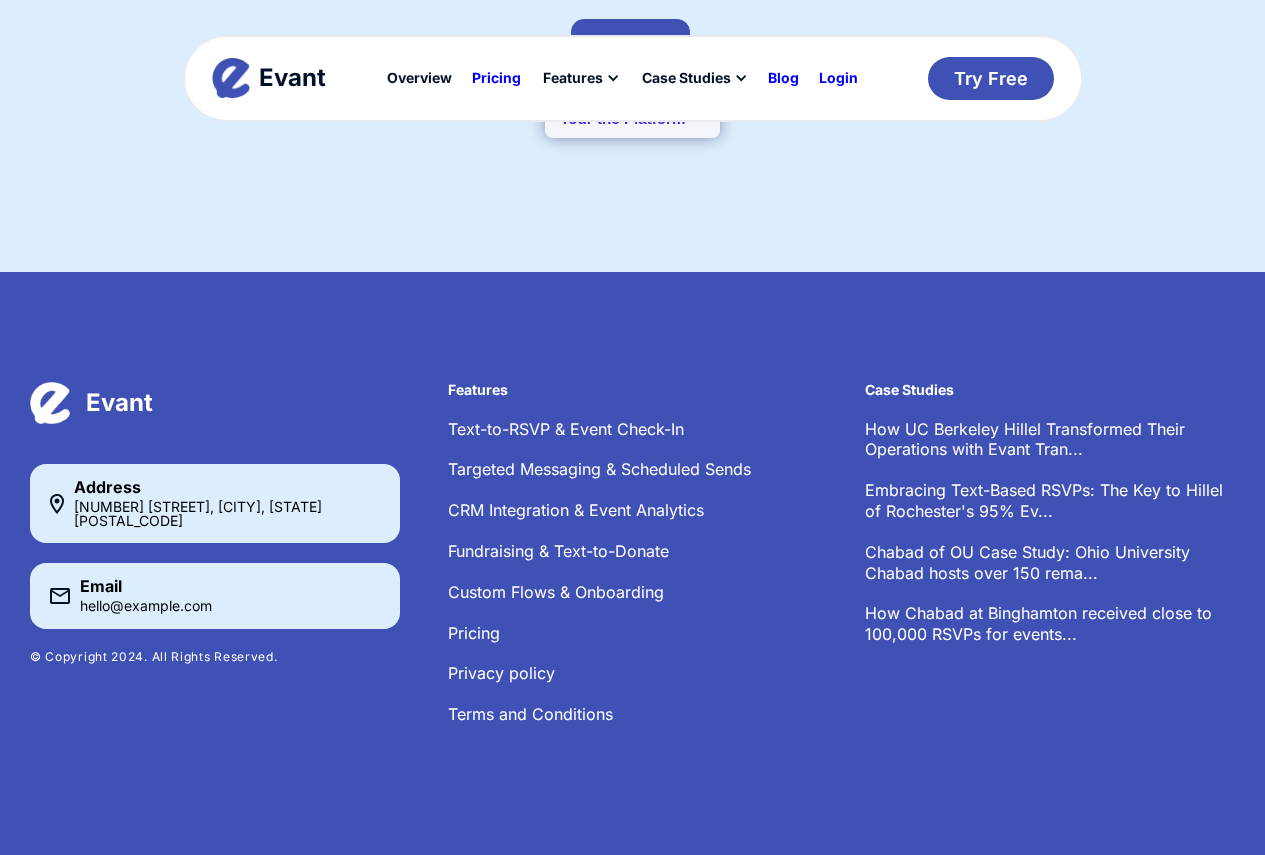 scroll, scrollTop: 5700, scrollLeft: 0, axis: vertical 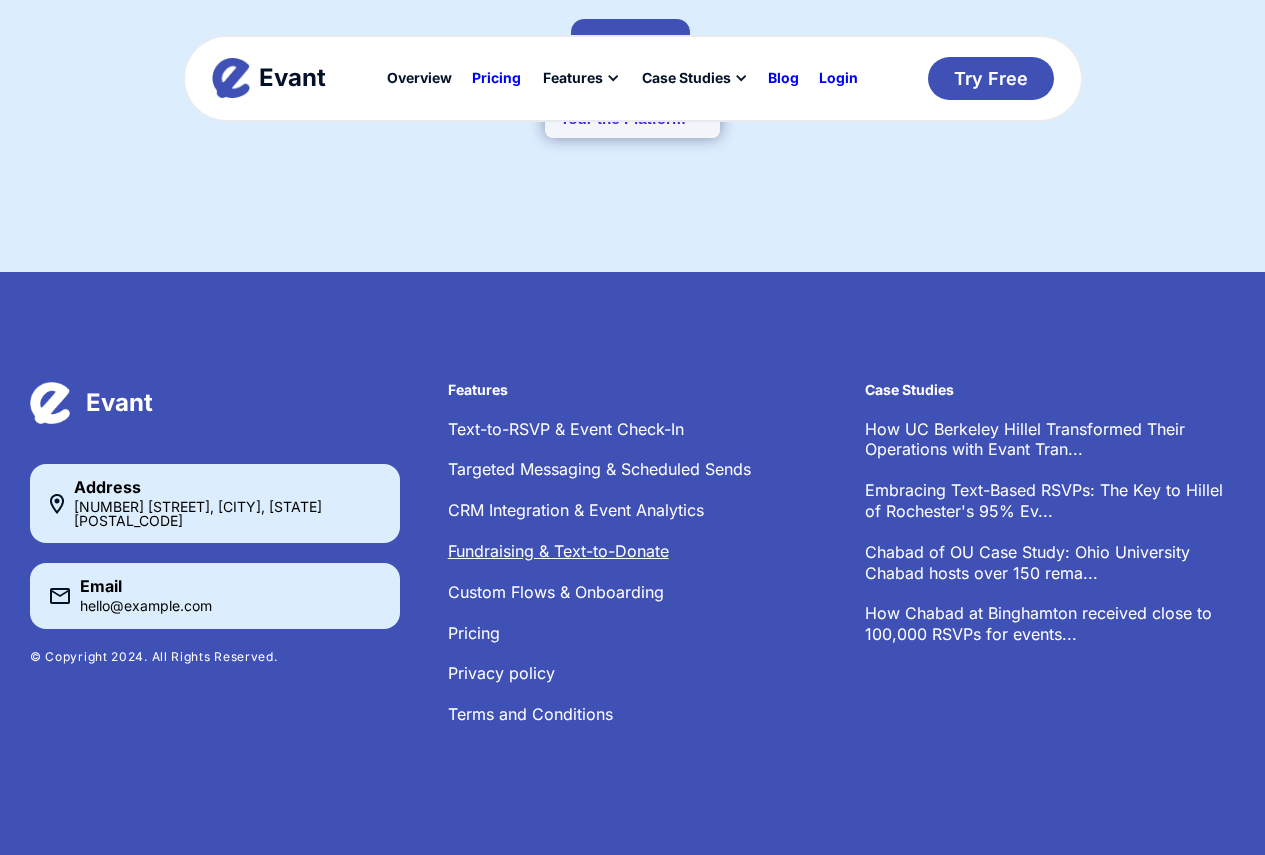 click on "Fundraising & Text-to-Donate" at bounding box center (558, 551) 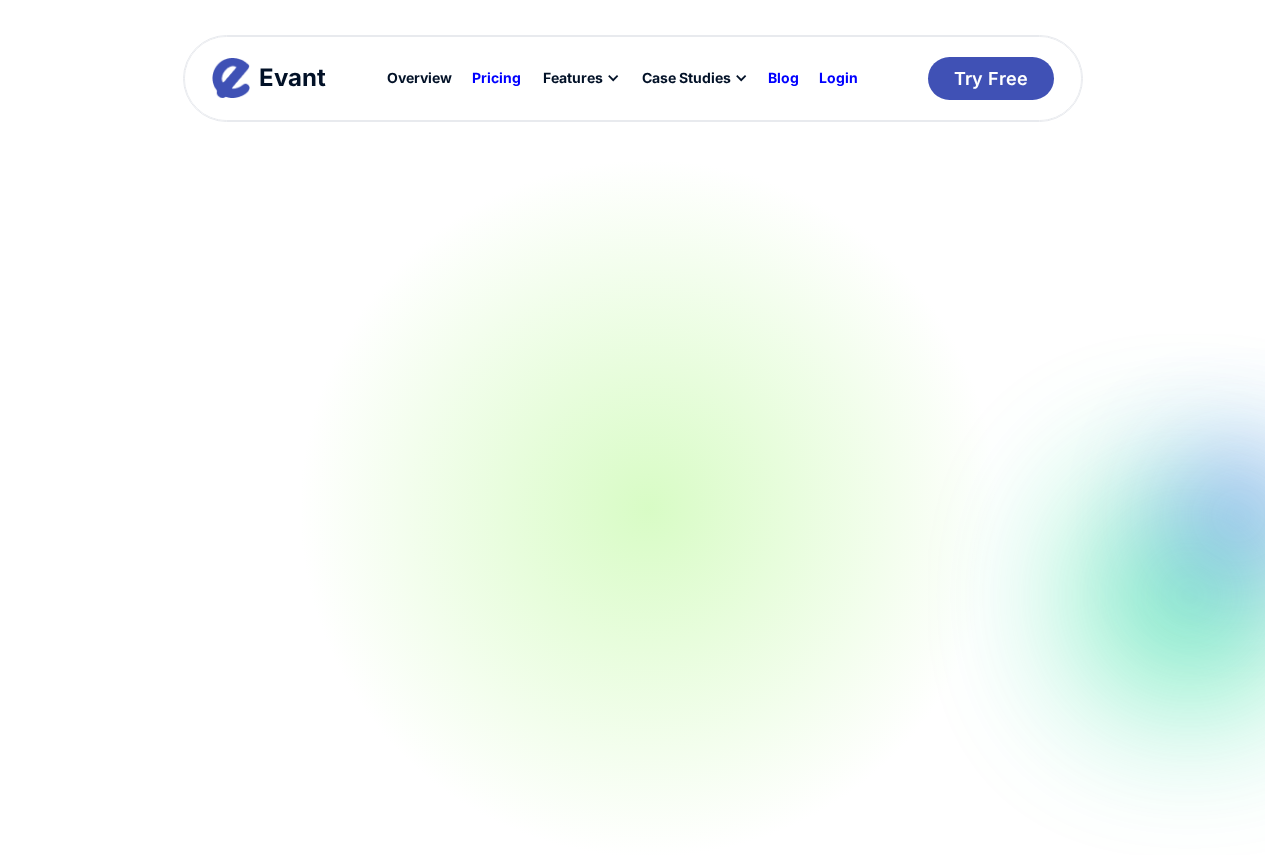 scroll, scrollTop: 5471, scrollLeft: 0, axis: vertical 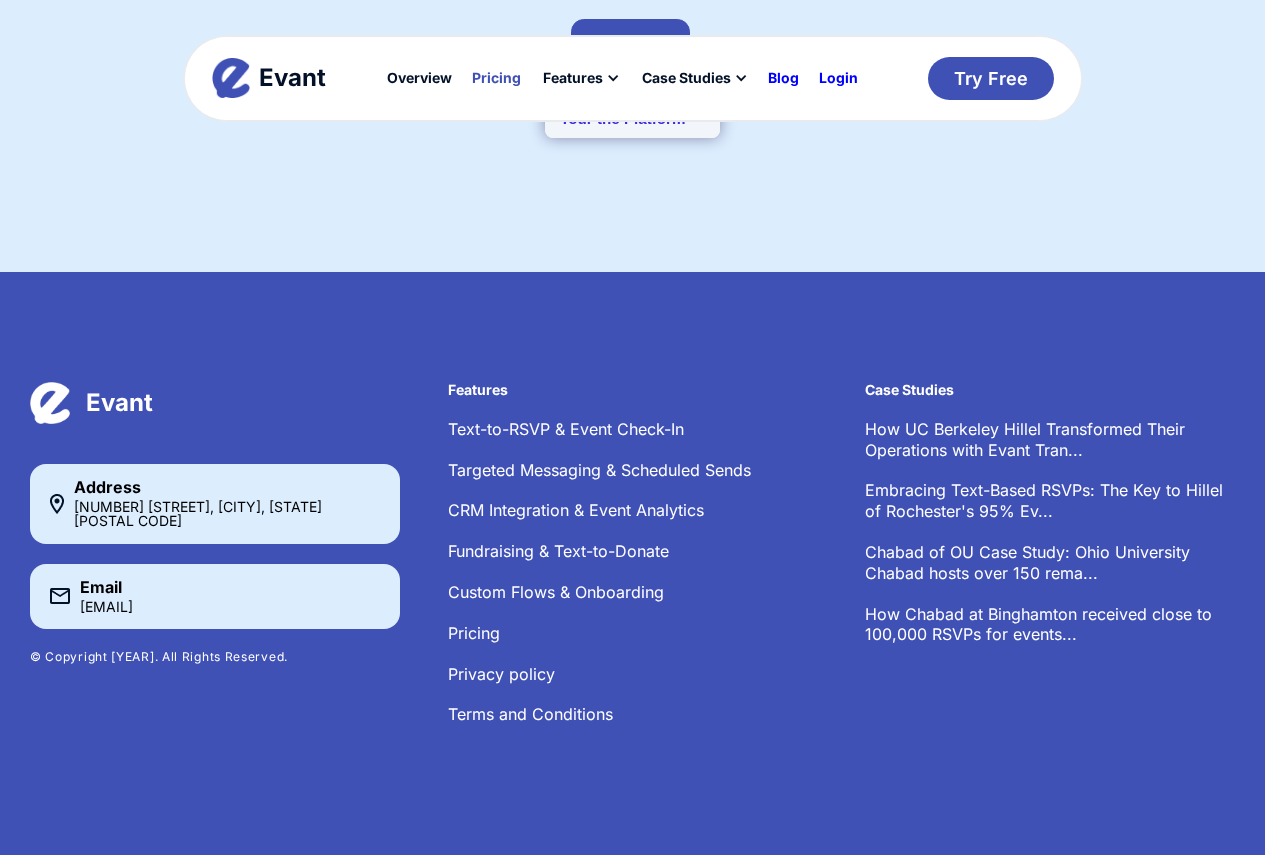 click on "Pricing" at bounding box center [496, 78] 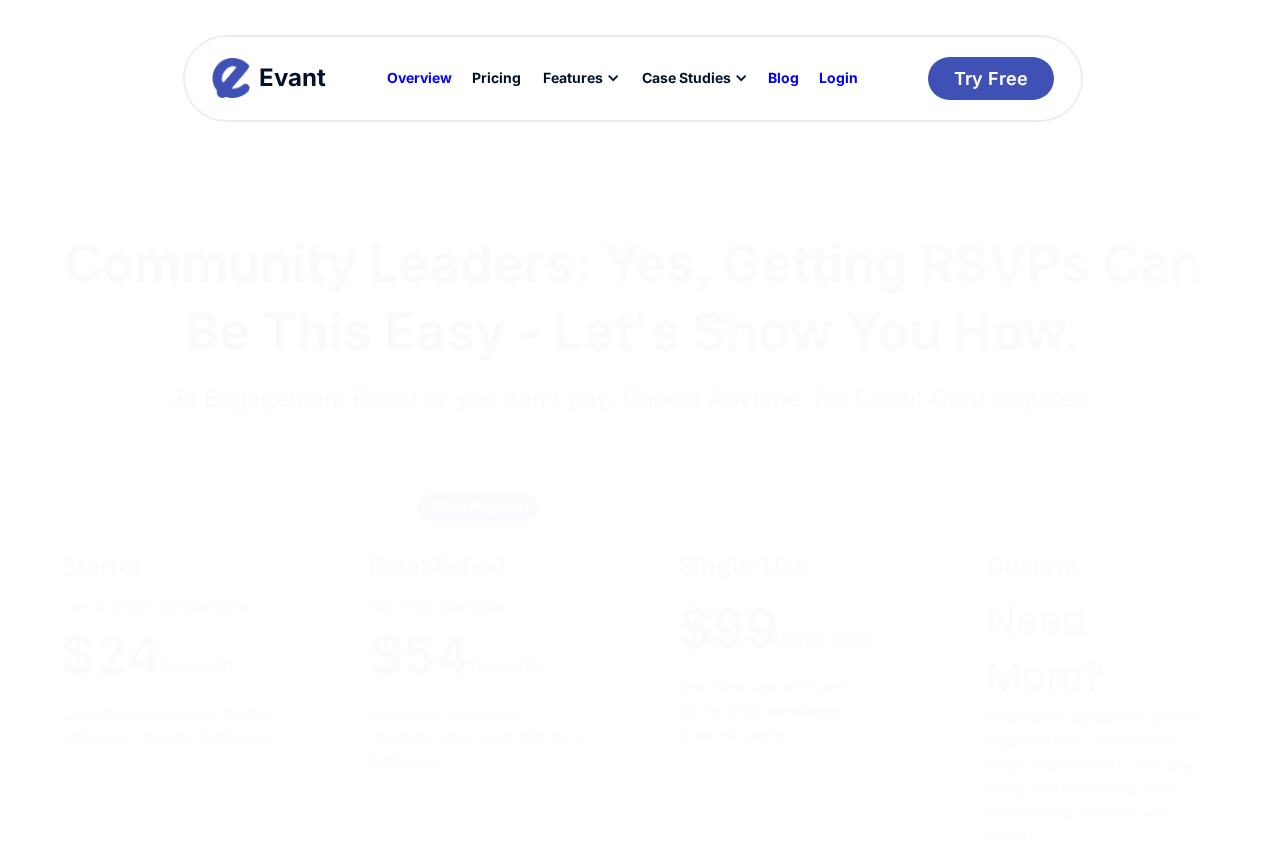 scroll, scrollTop: 0, scrollLeft: 0, axis: both 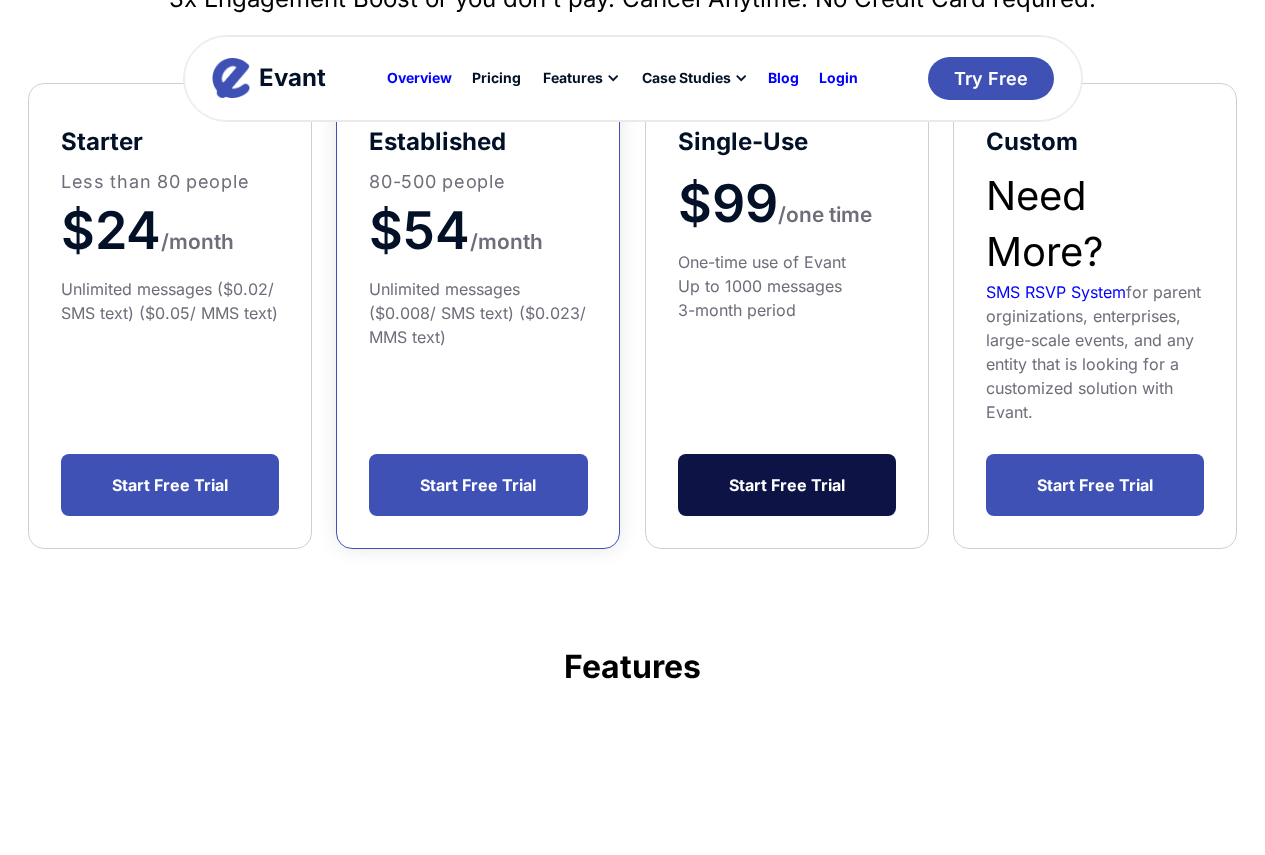 click on "Start Free Trial" at bounding box center [787, 485] 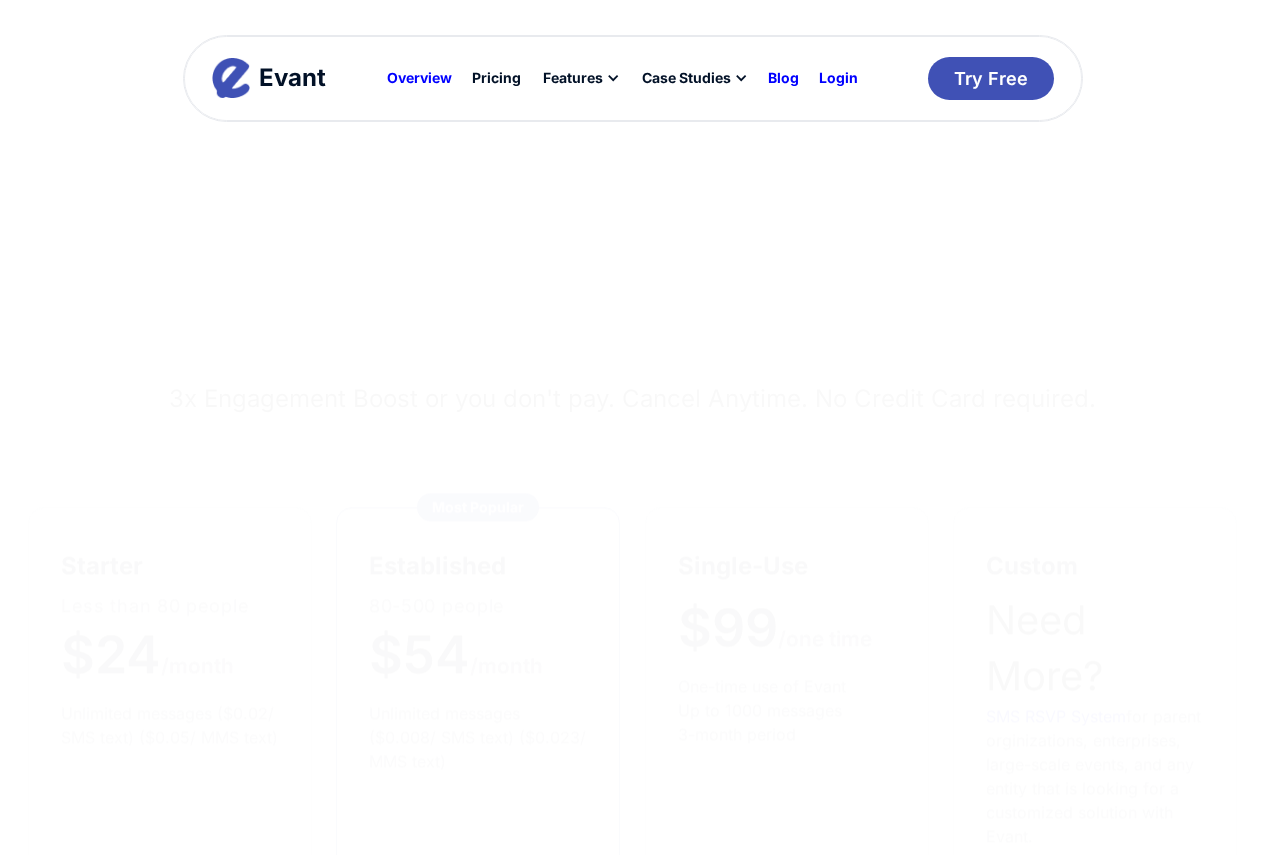 scroll, scrollTop: 400, scrollLeft: 0, axis: vertical 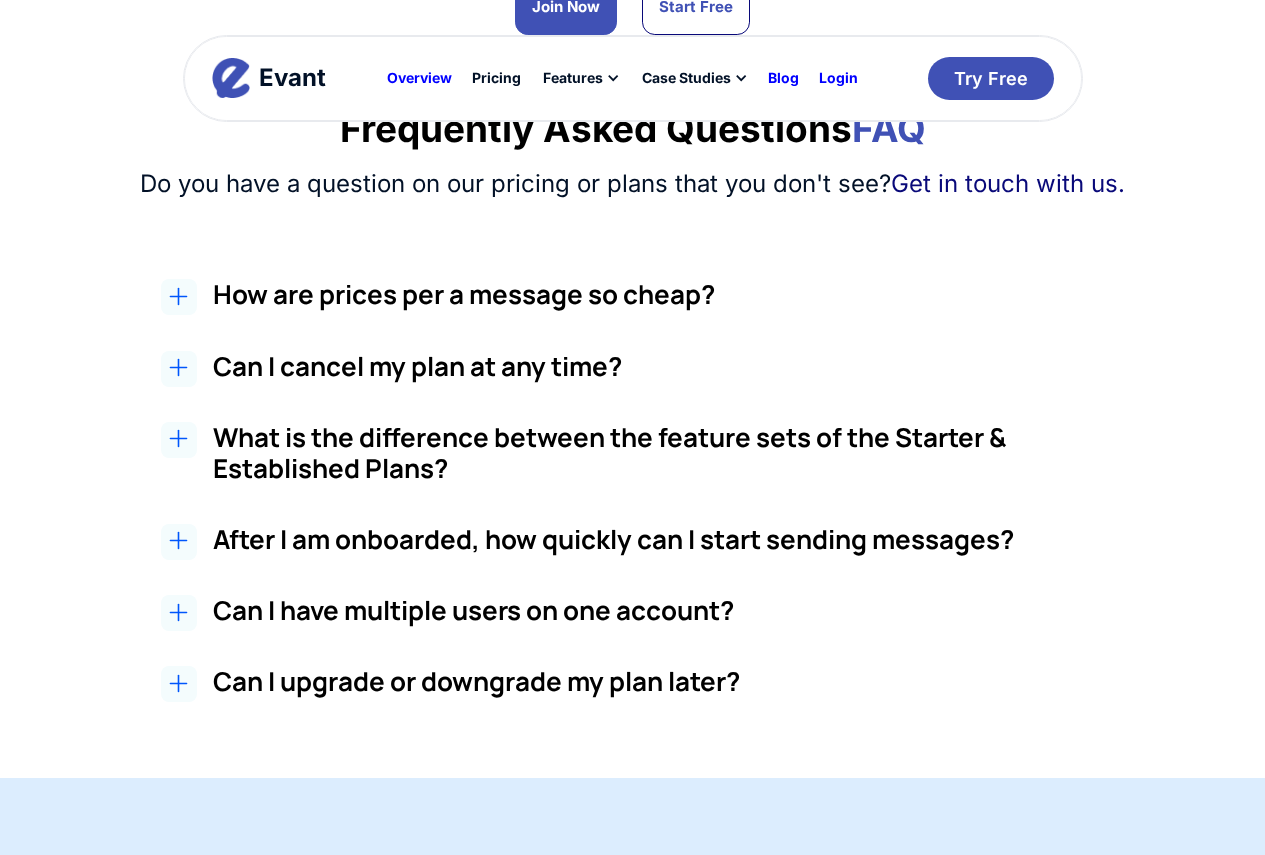 click on "How are prices per a message so cheap?" at bounding box center (680, 294) 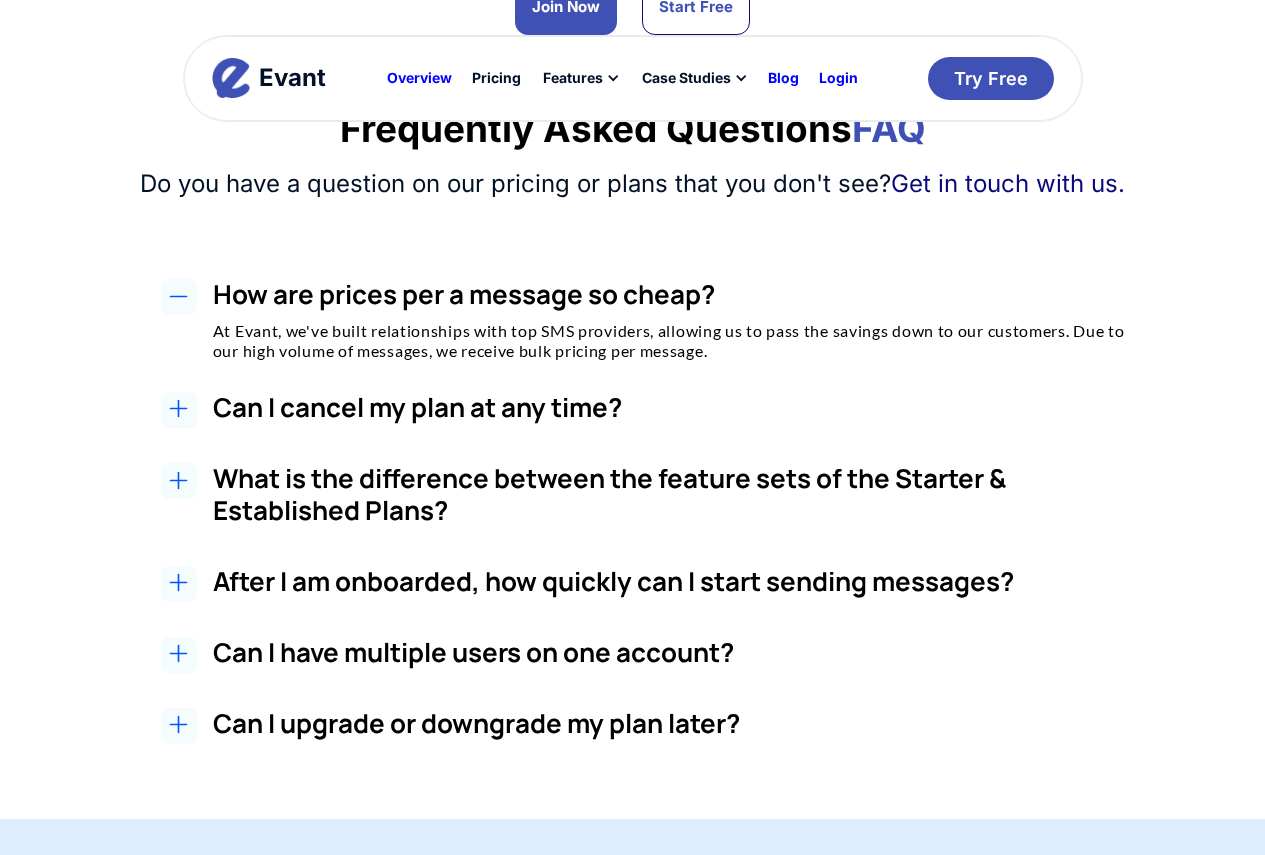 click on "How are prices per a message so cheap?" at bounding box center (680, 294) 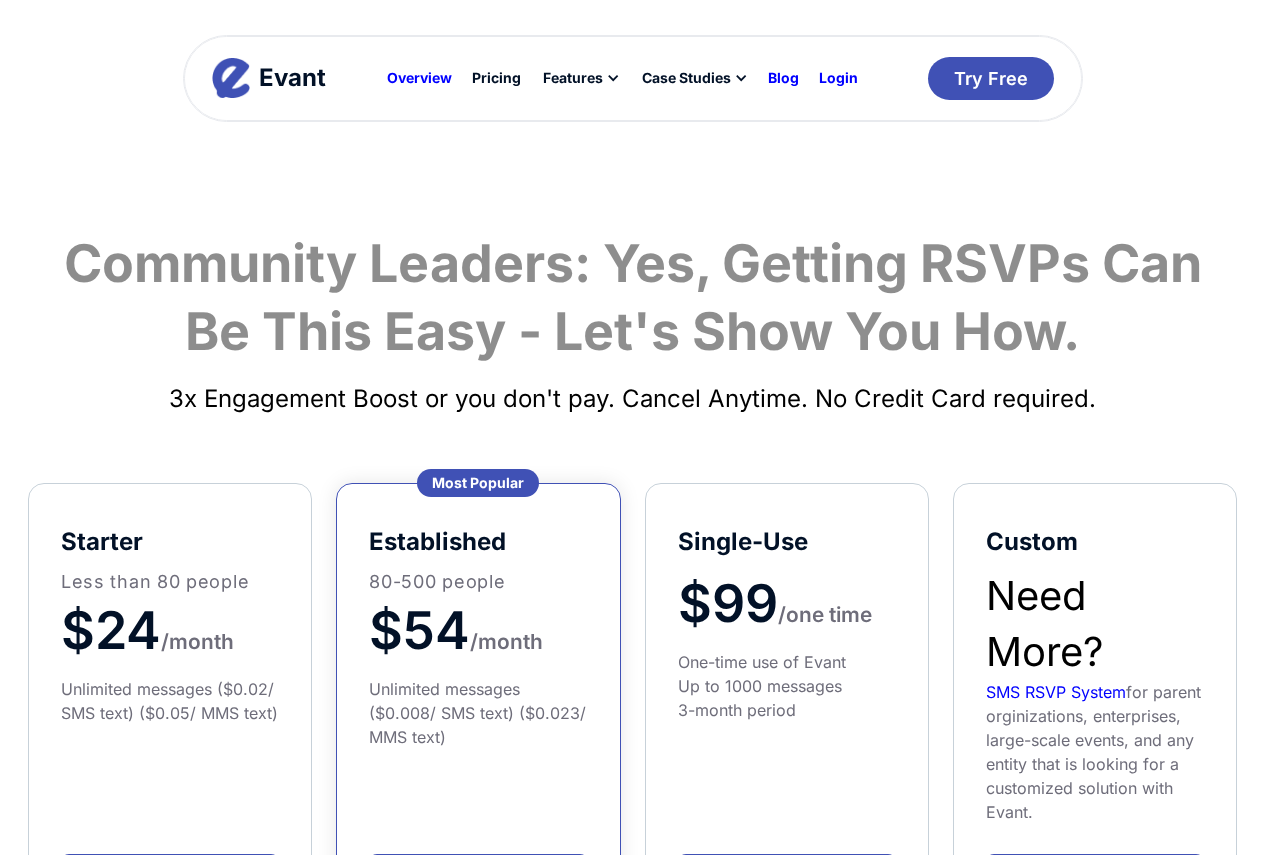 scroll, scrollTop: 1716, scrollLeft: 0, axis: vertical 